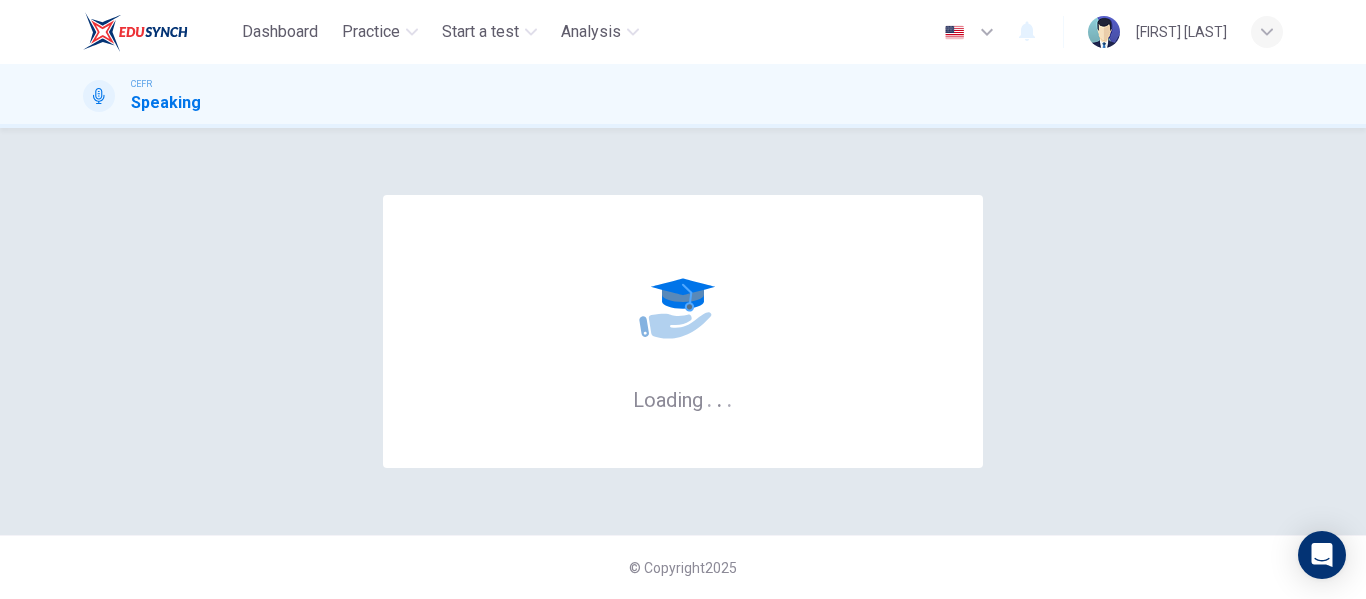 scroll, scrollTop: 0, scrollLeft: 0, axis: both 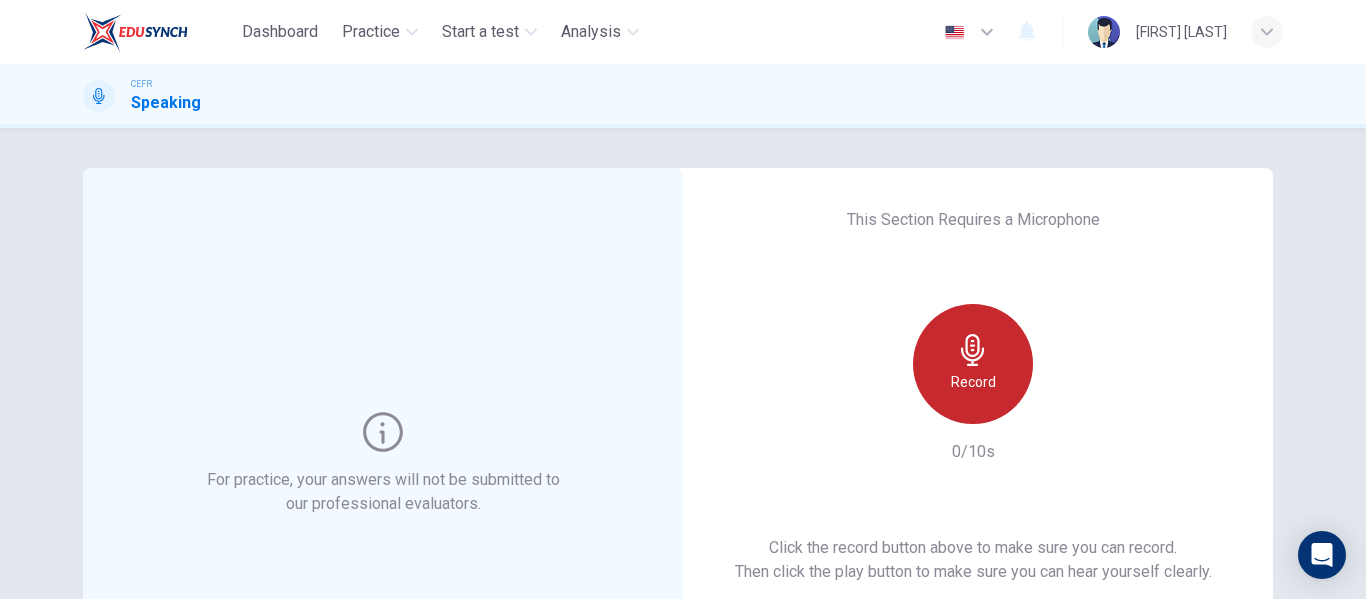 click on "Record" at bounding box center [973, 382] 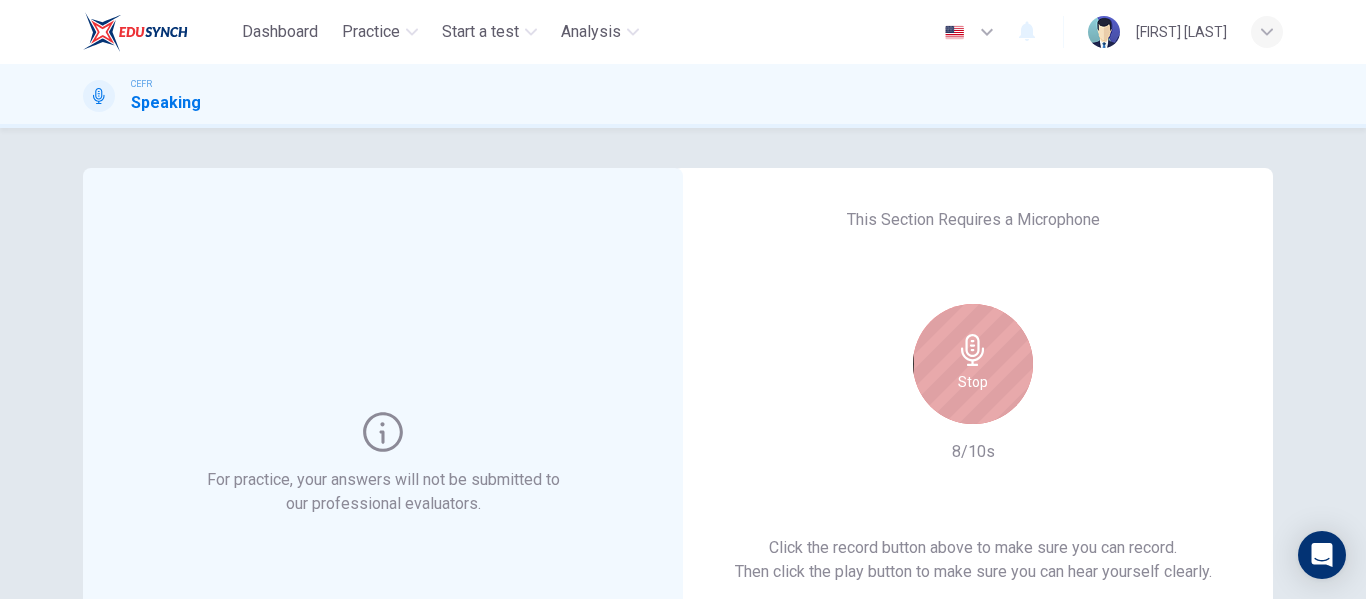 click on "Stop" at bounding box center [973, 382] 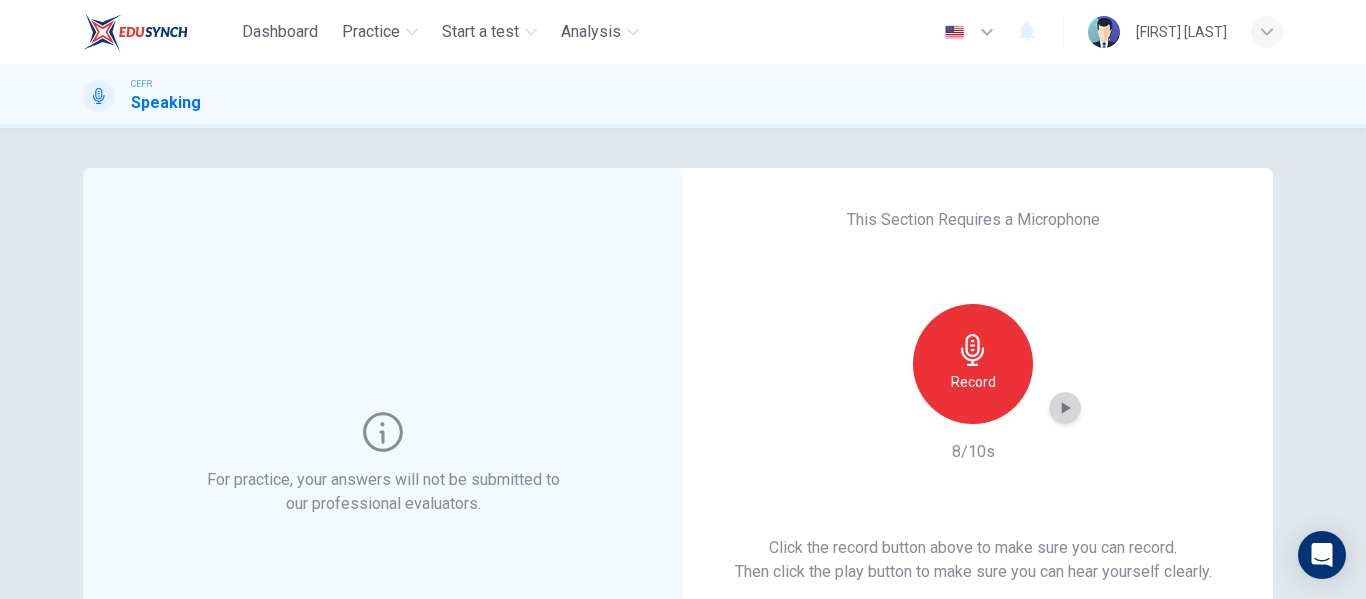 click at bounding box center (1065, 408) 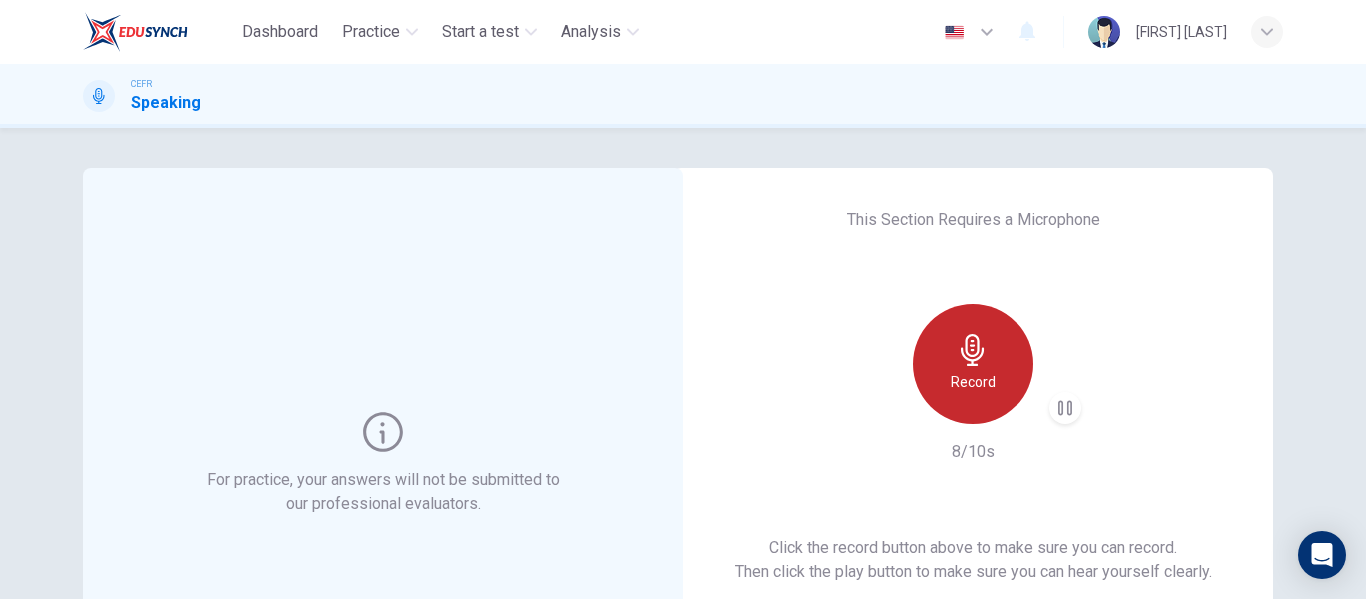 click at bounding box center (972, 350) 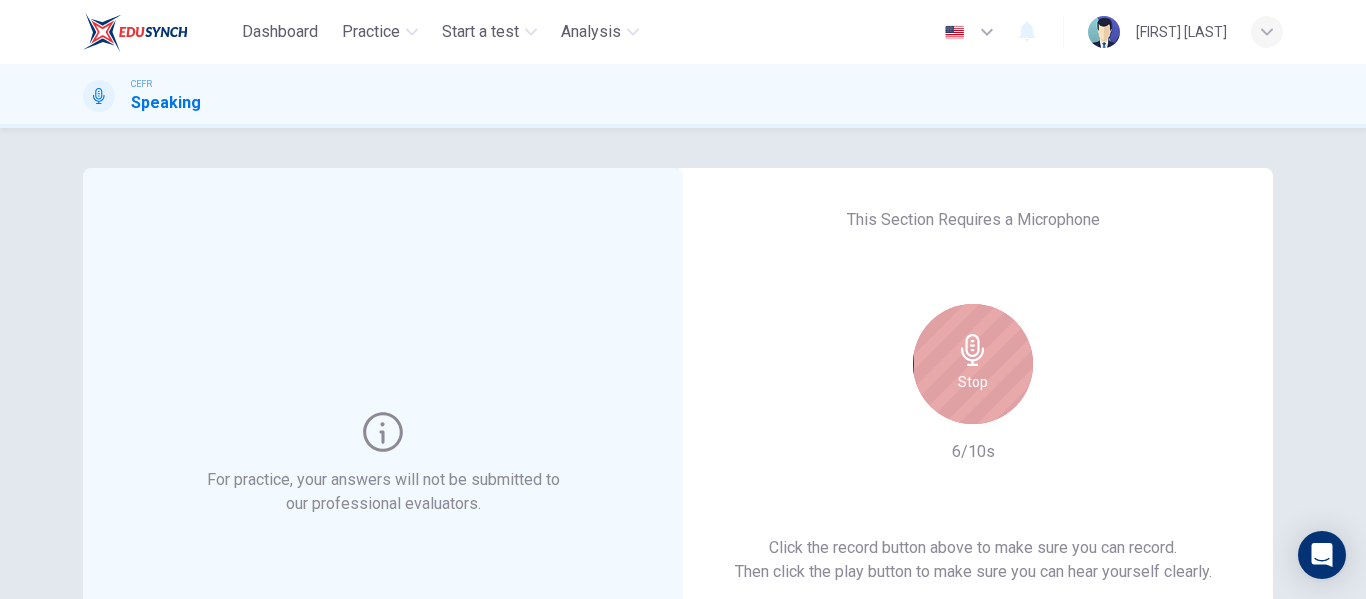 click on "Stop" at bounding box center (973, 382) 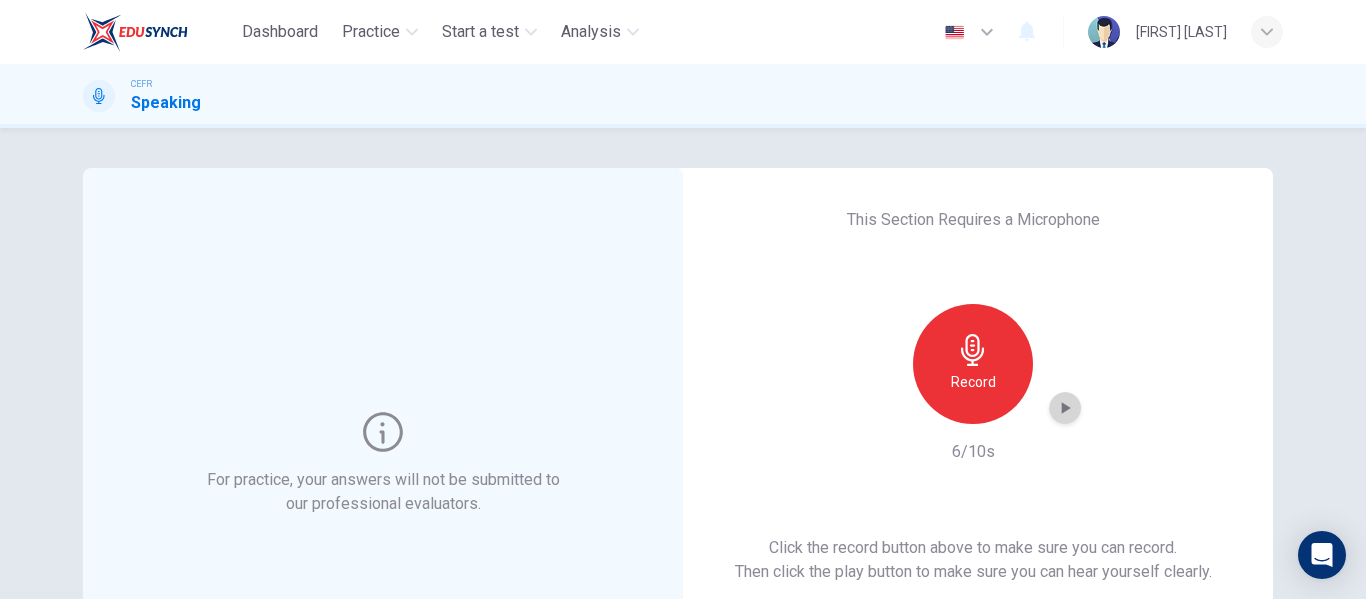 click at bounding box center (1065, 408) 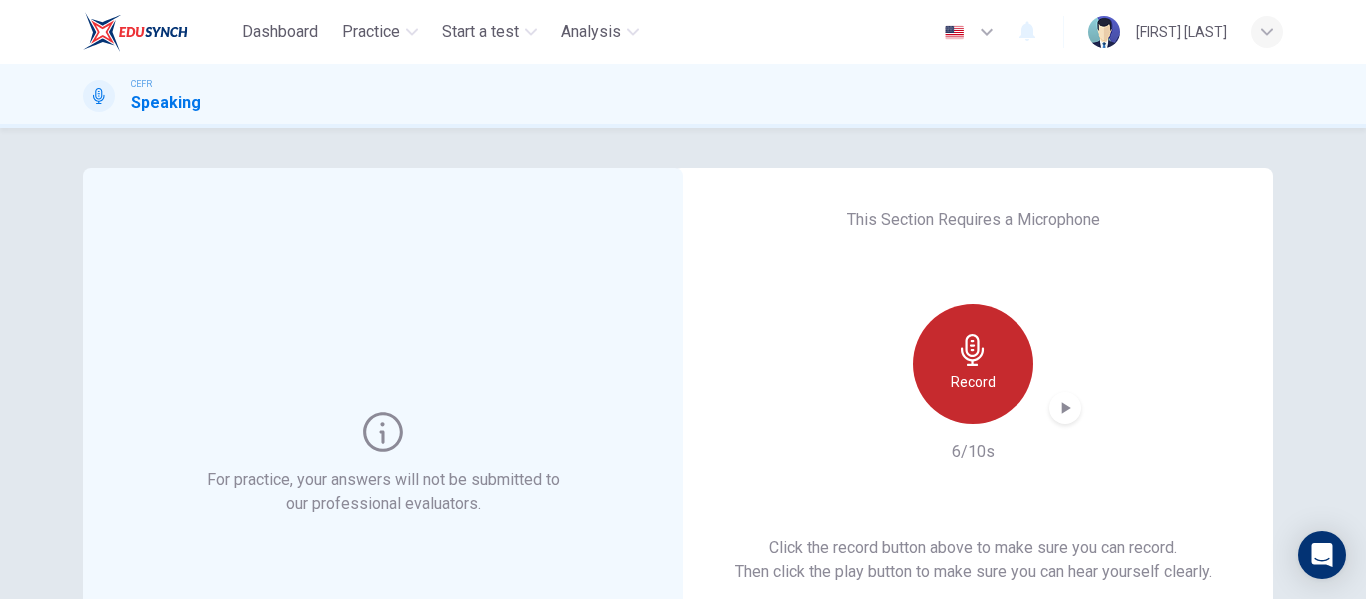 click on "Record" at bounding box center [973, 382] 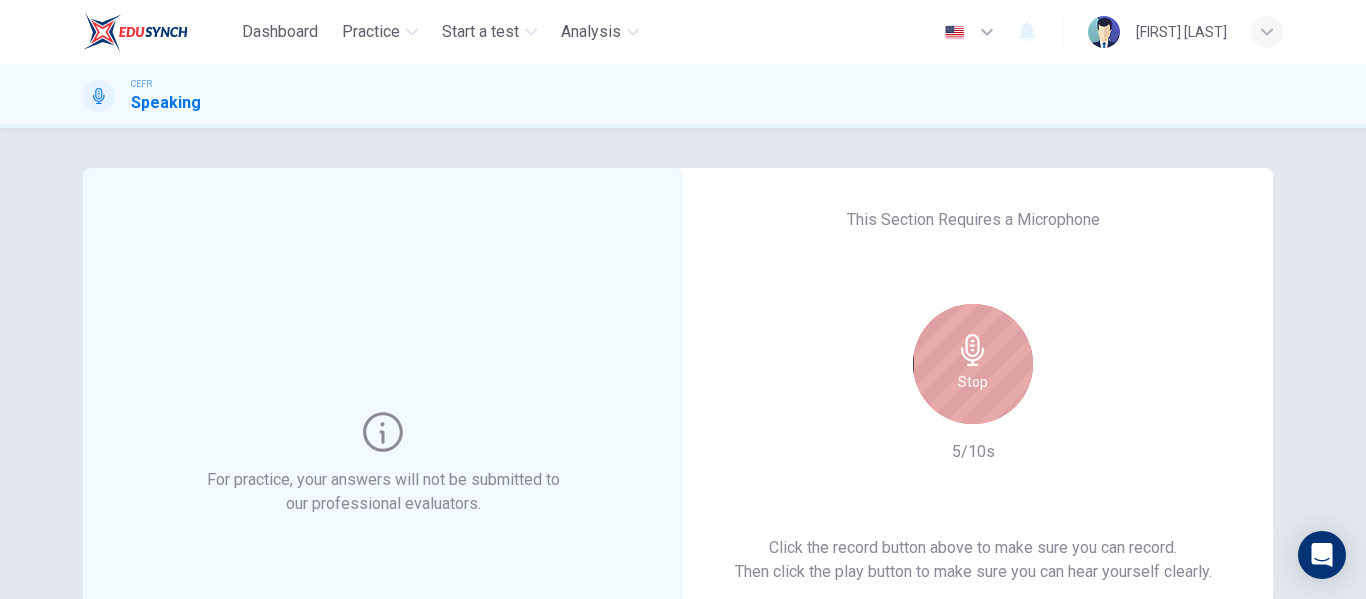 click on "Stop" at bounding box center (973, 364) 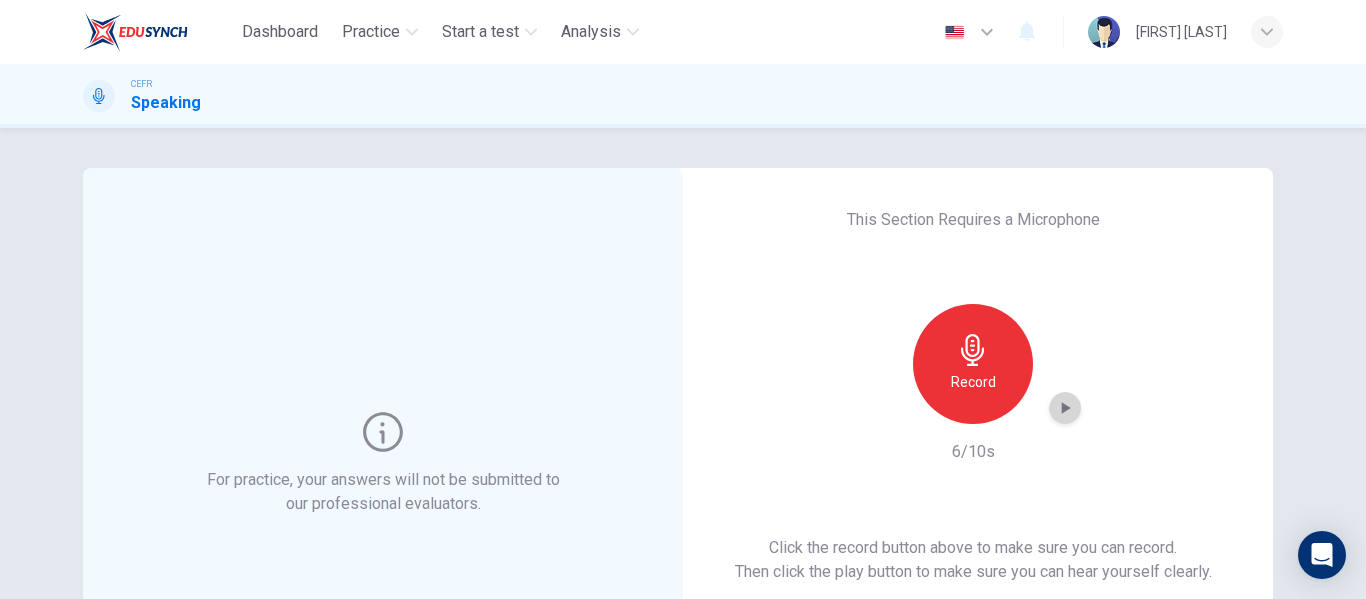 click at bounding box center [1065, 408] 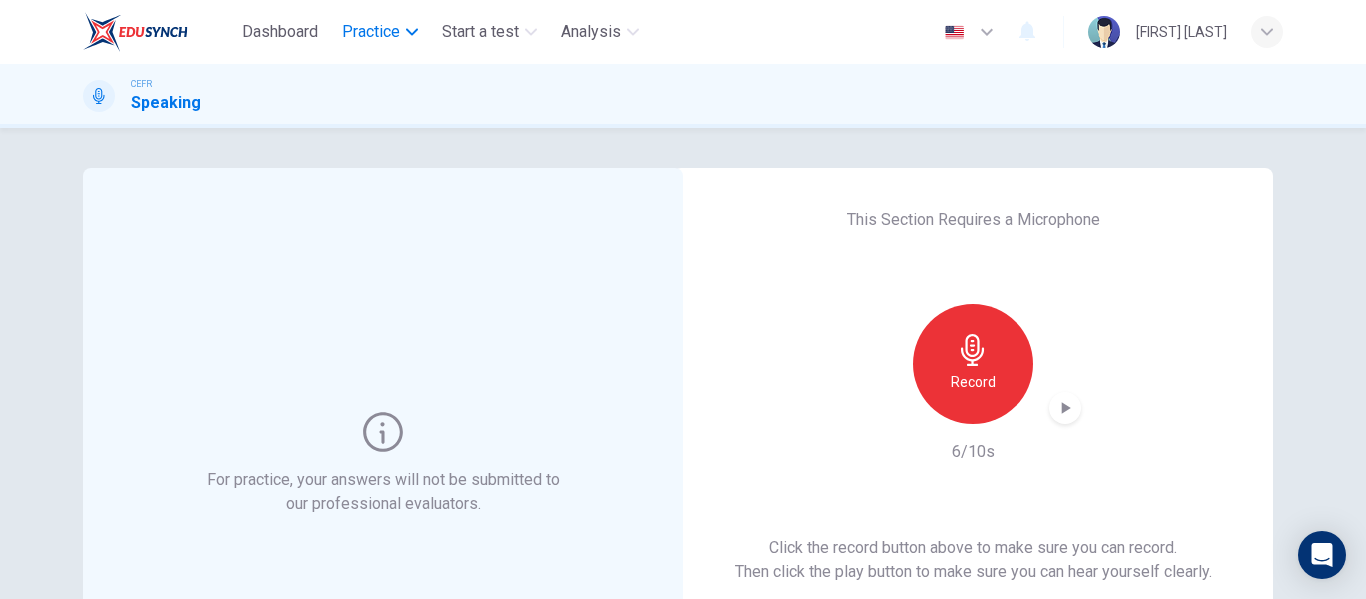 drag, startPoint x: 376, startPoint y: 12, endPoint x: 382, endPoint y: 40, distance: 28.635643 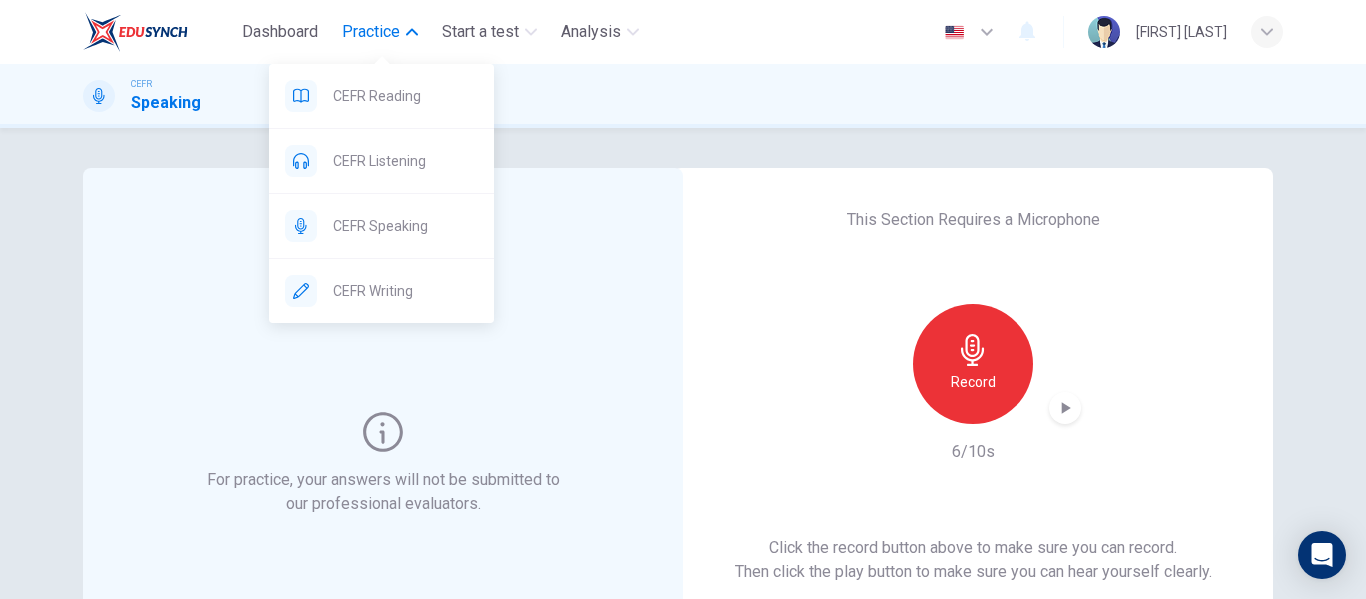 click on "Practice" at bounding box center [371, 32] 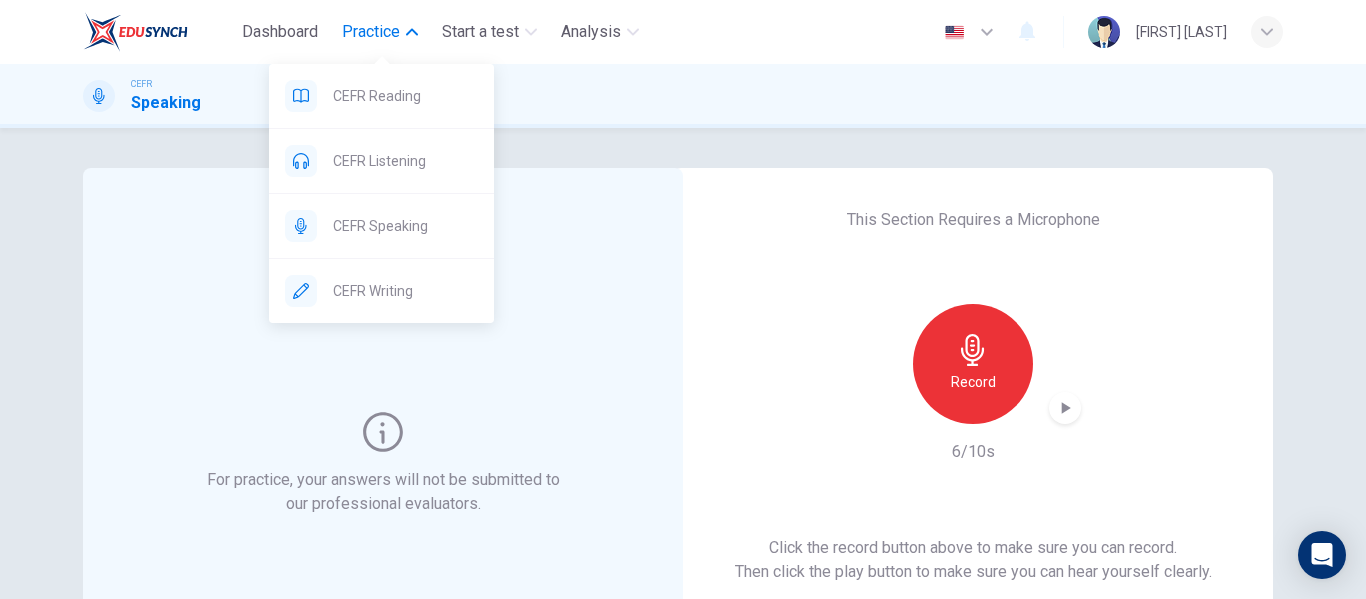 click on "Practice" at bounding box center (371, 32) 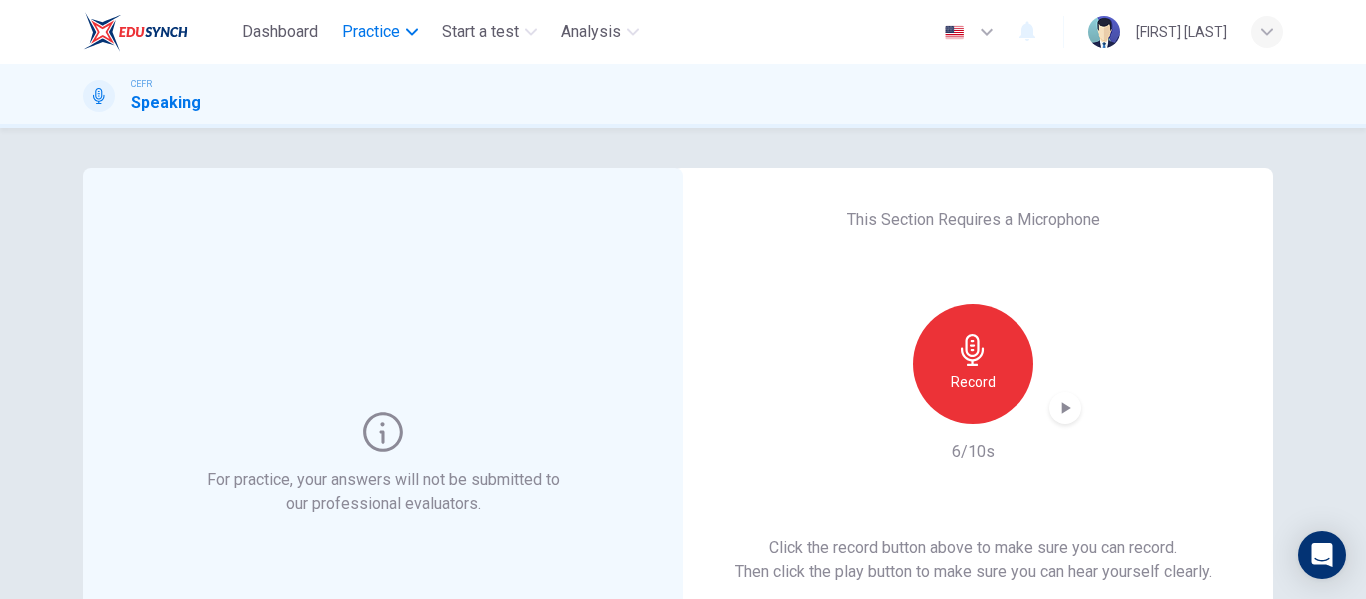 click on "Practice" at bounding box center (371, 32) 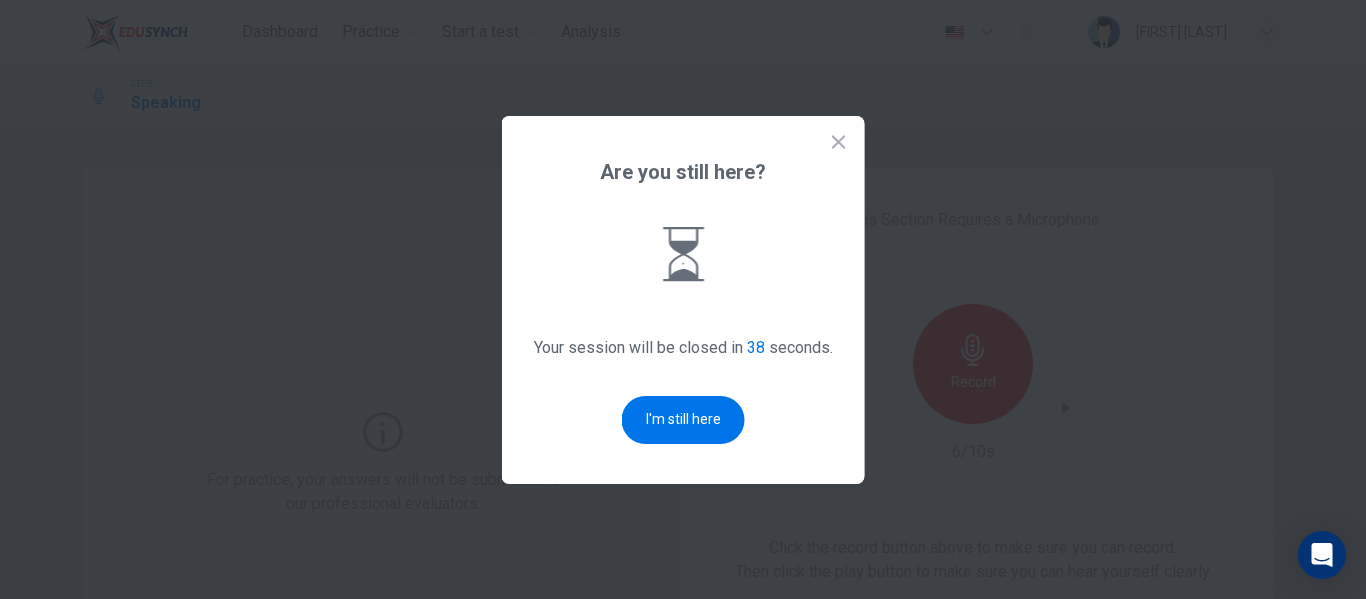 click at bounding box center (839, 142) 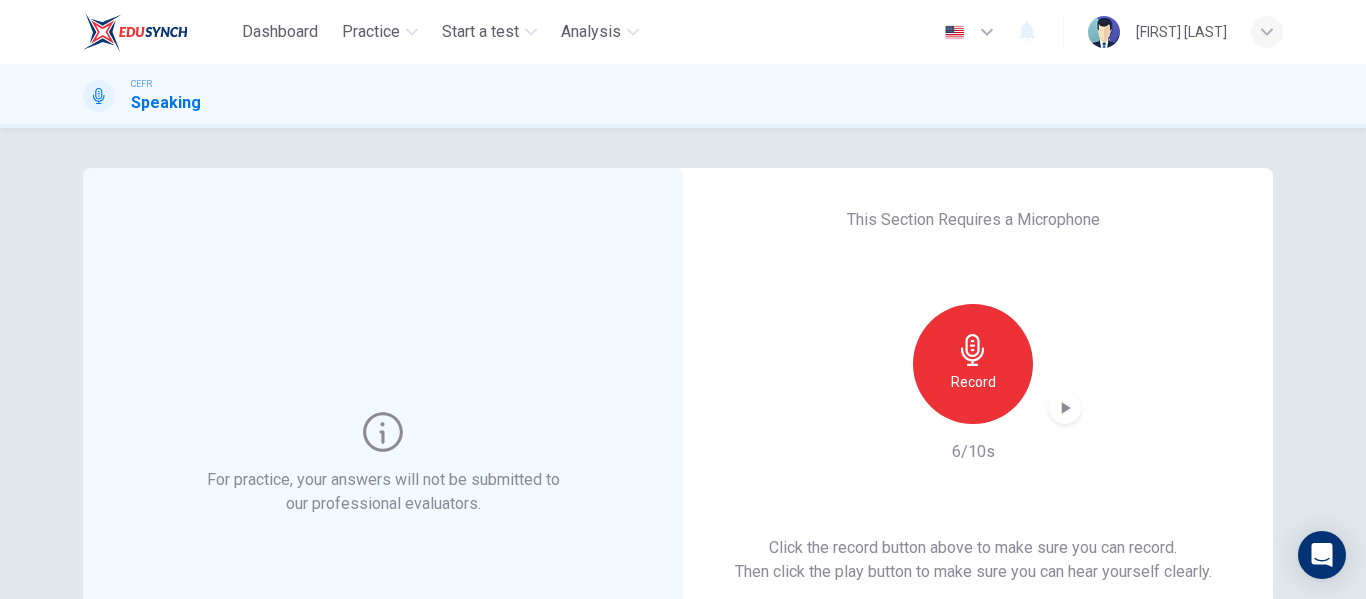 click on "Dashboard Practice Start a test Analysis" at bounding box center (365, 32) 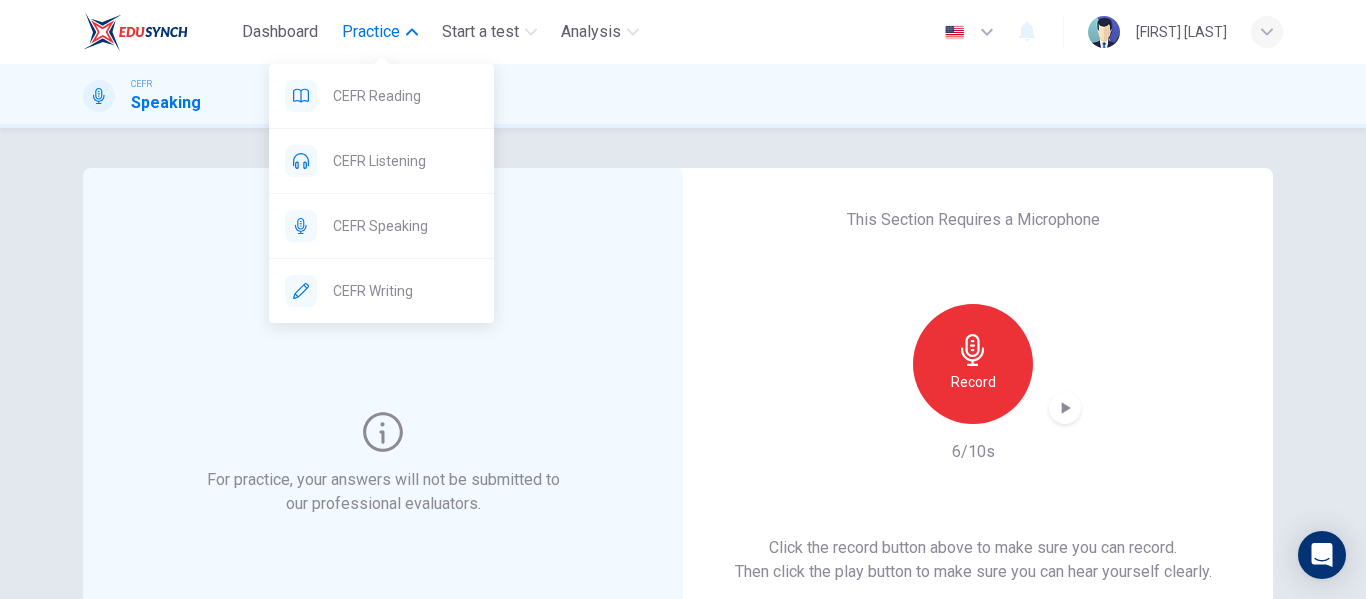 click on "Practice" at bounding box center (371, 32) 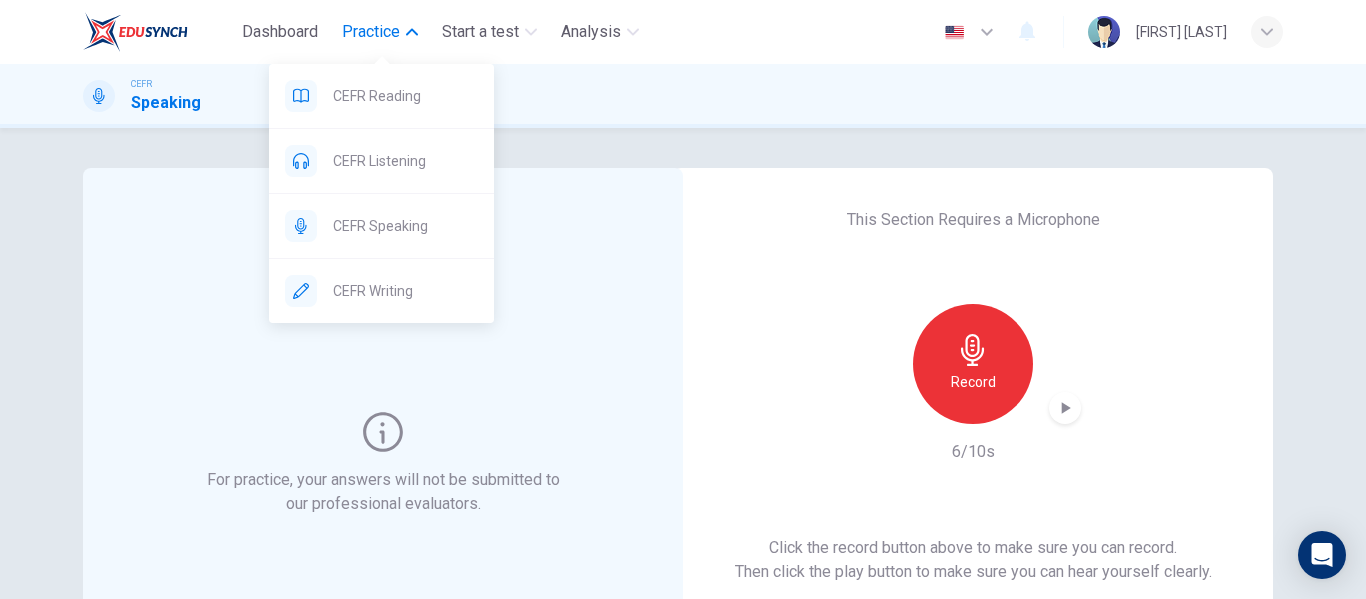 click on "Practice" at bounding box center (371, 32) 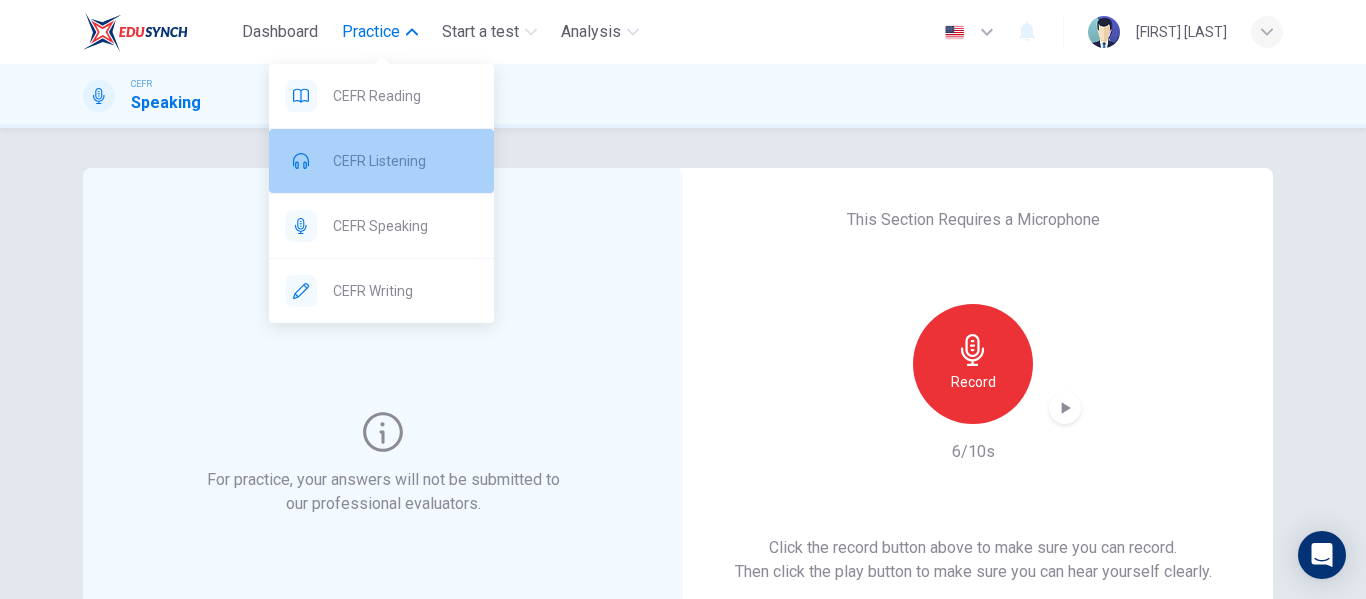 click on "CEFR Listening" at bounding box center (405, 96) 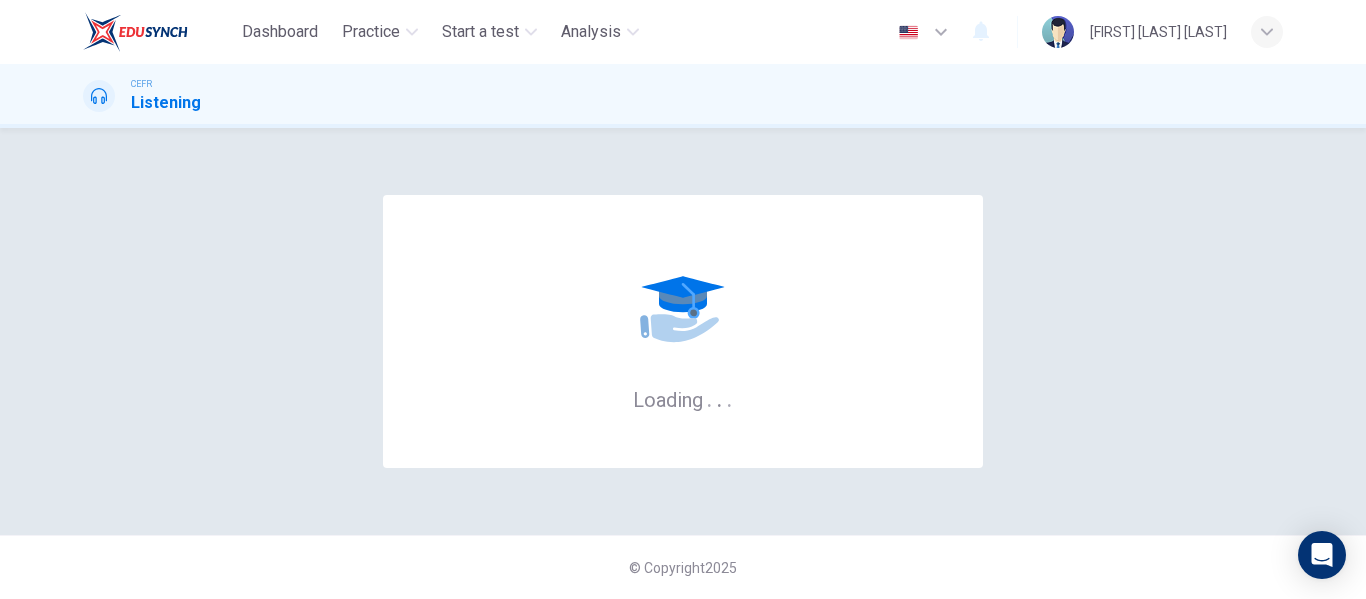 scroll, scrollTop: 0, scrollLeft: 0, axis: both 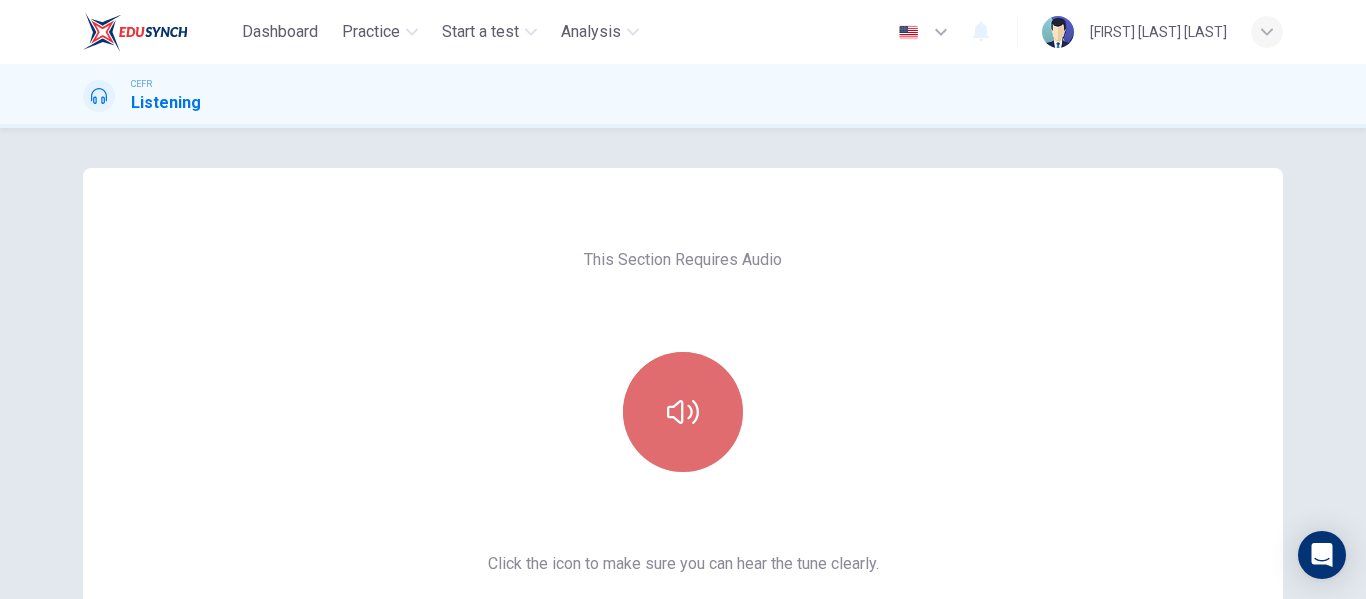 click at bounding box center [683, 412] 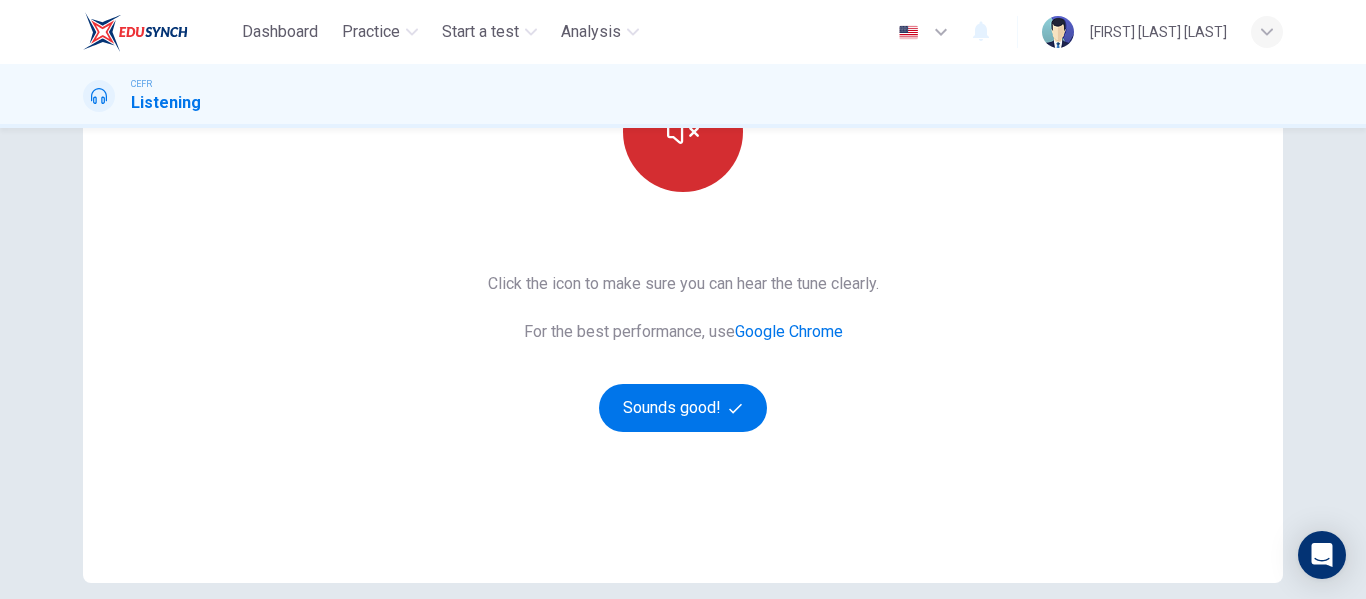 scroll, scrollTop: 304, scrollLeft: 0, axis: vertical 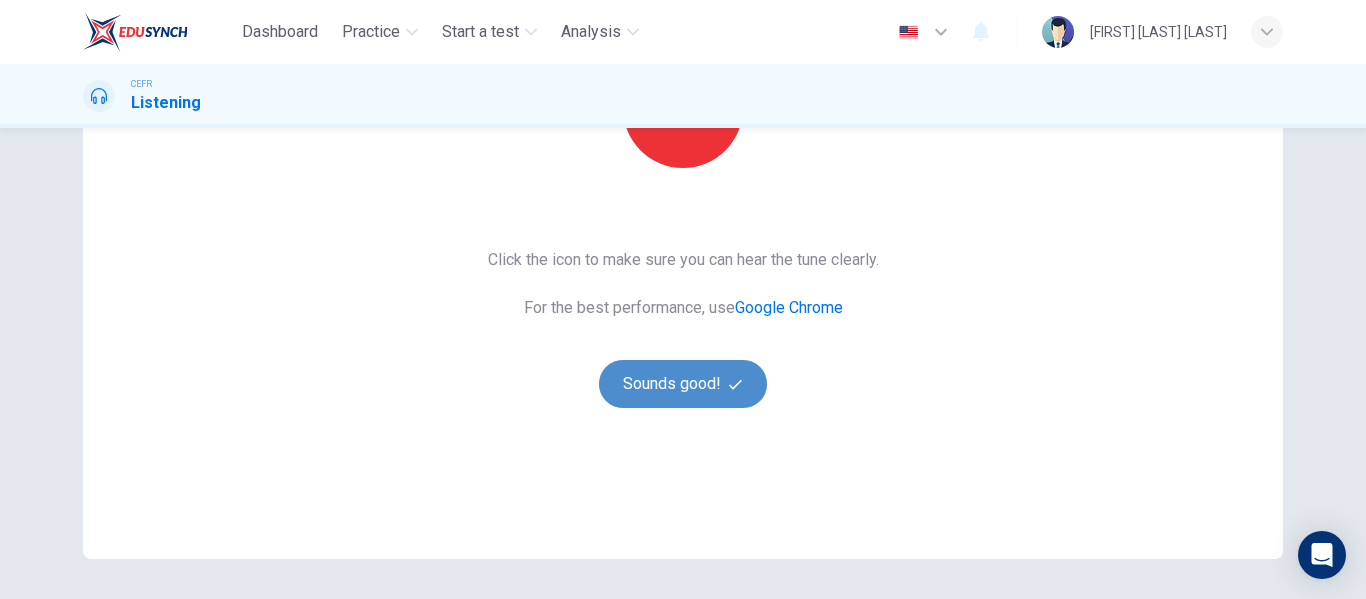 click on "Sounds good!" at bounding box center [683, 384] 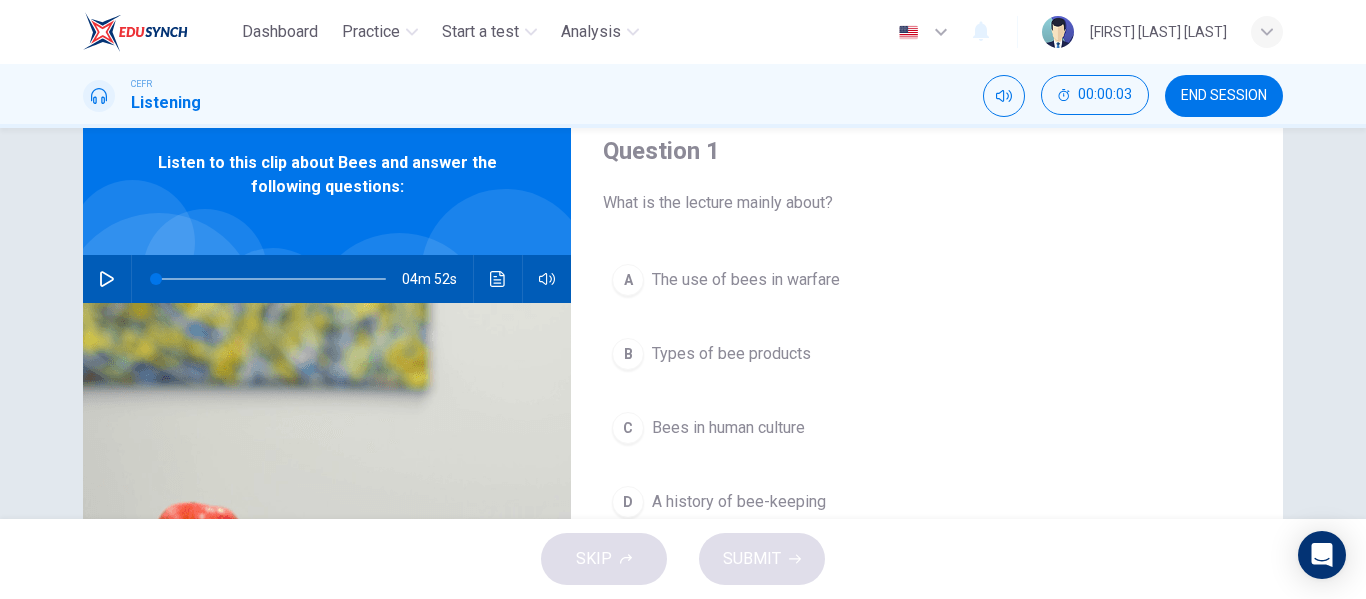 scroll, scrollTop: 72, scrollLeft: 0, axis: vertical 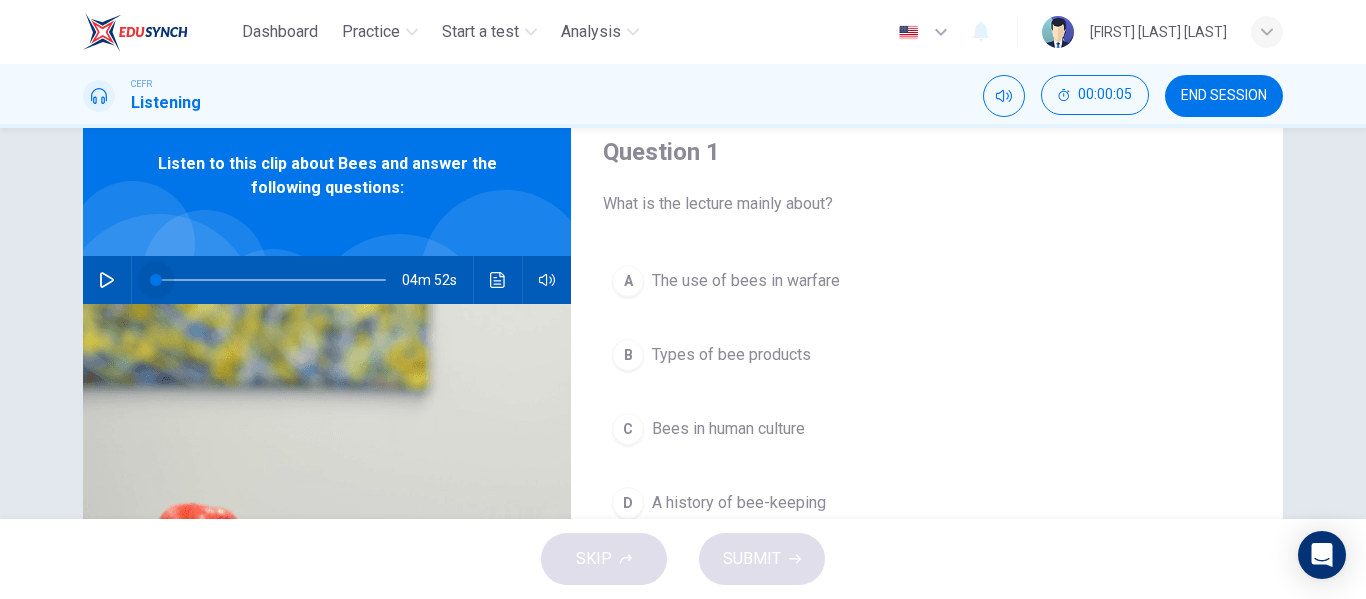 click at bounding box center [156, 280] 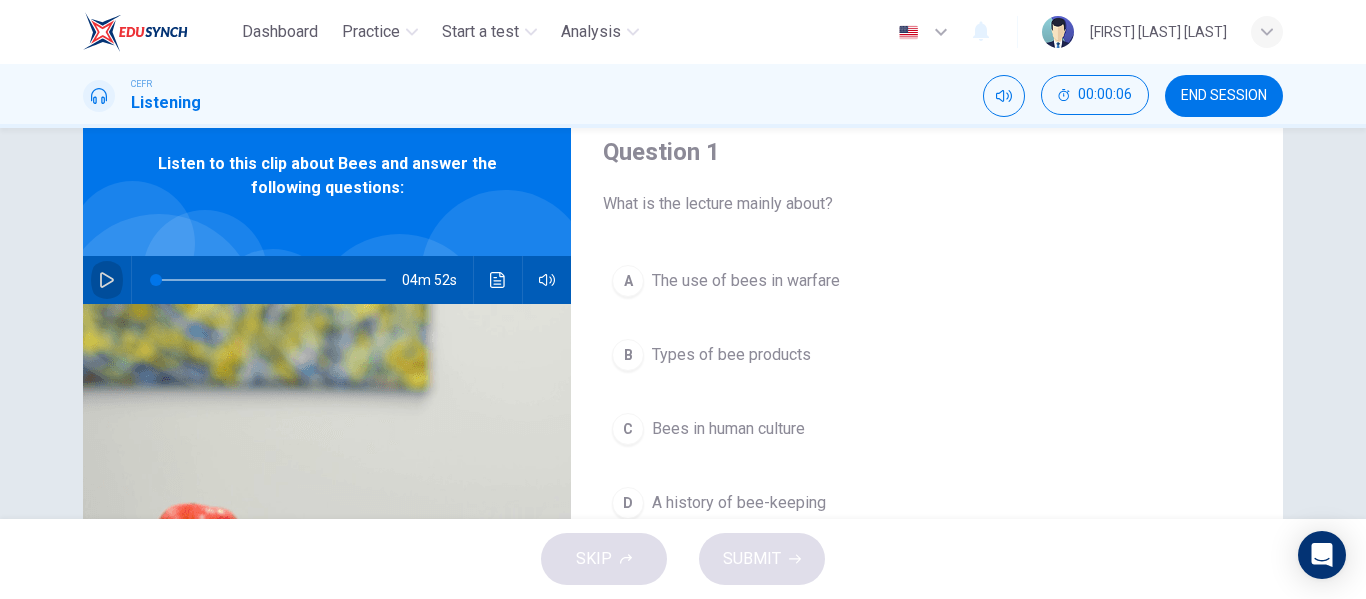 click at bounding box center (107, 280) 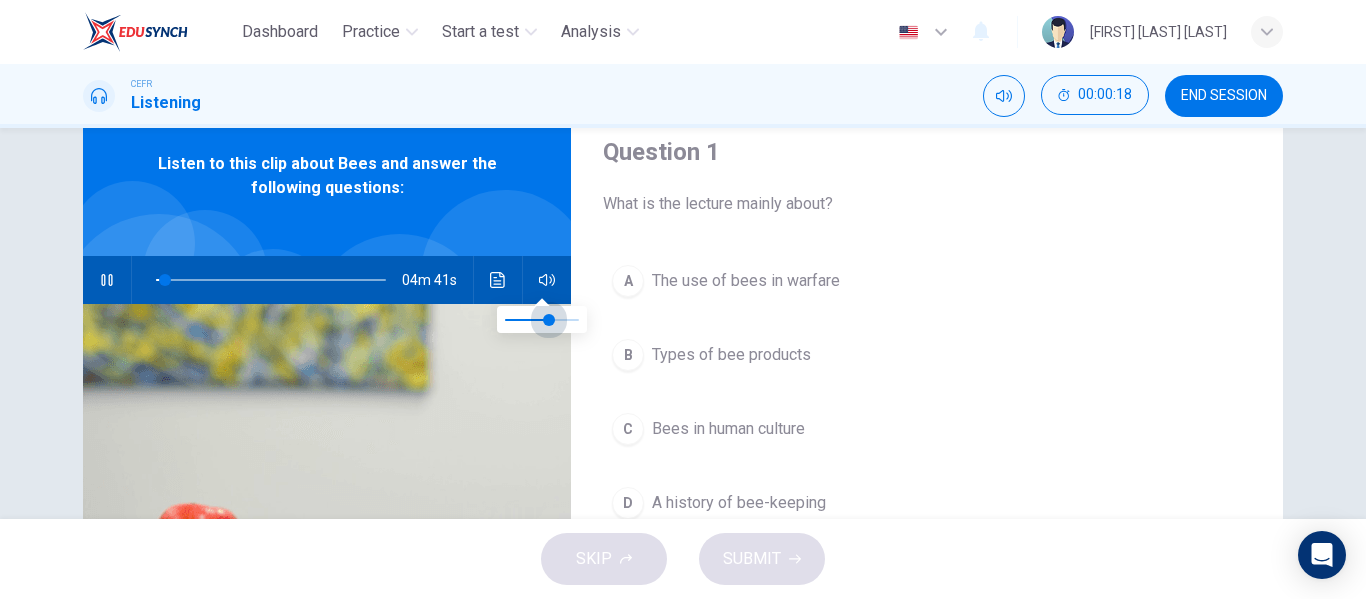 drag, startPoint x: 575, startPoint y: 317, endPoint x: 552, endPoint y: 333, distance: 28.01785 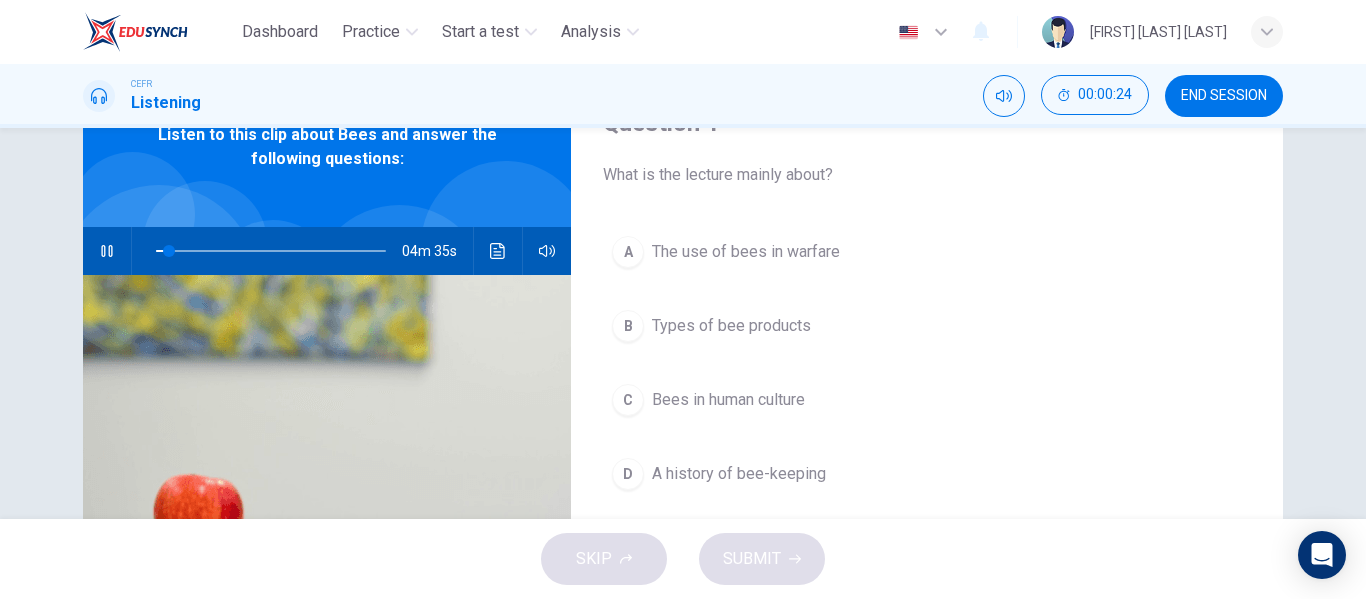 scroll, scrollTop: 99, scrollLeft: 0, axis: vertical 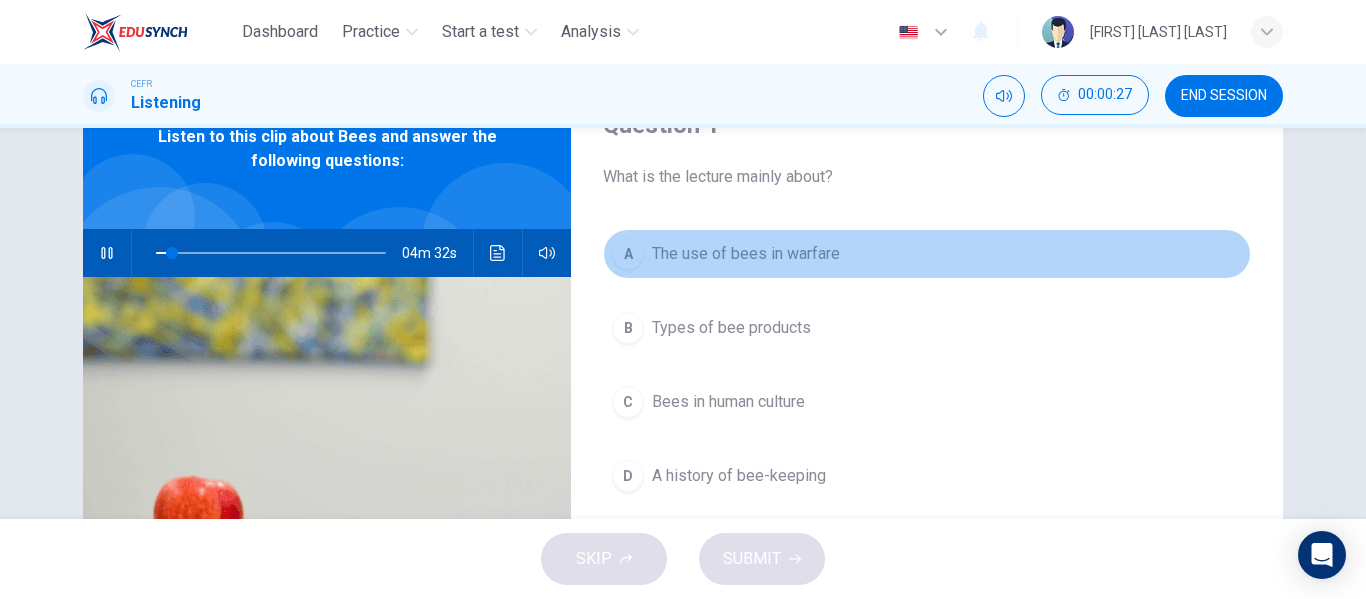click on "The use of bees in warfare" at bounding box center [746, 254] 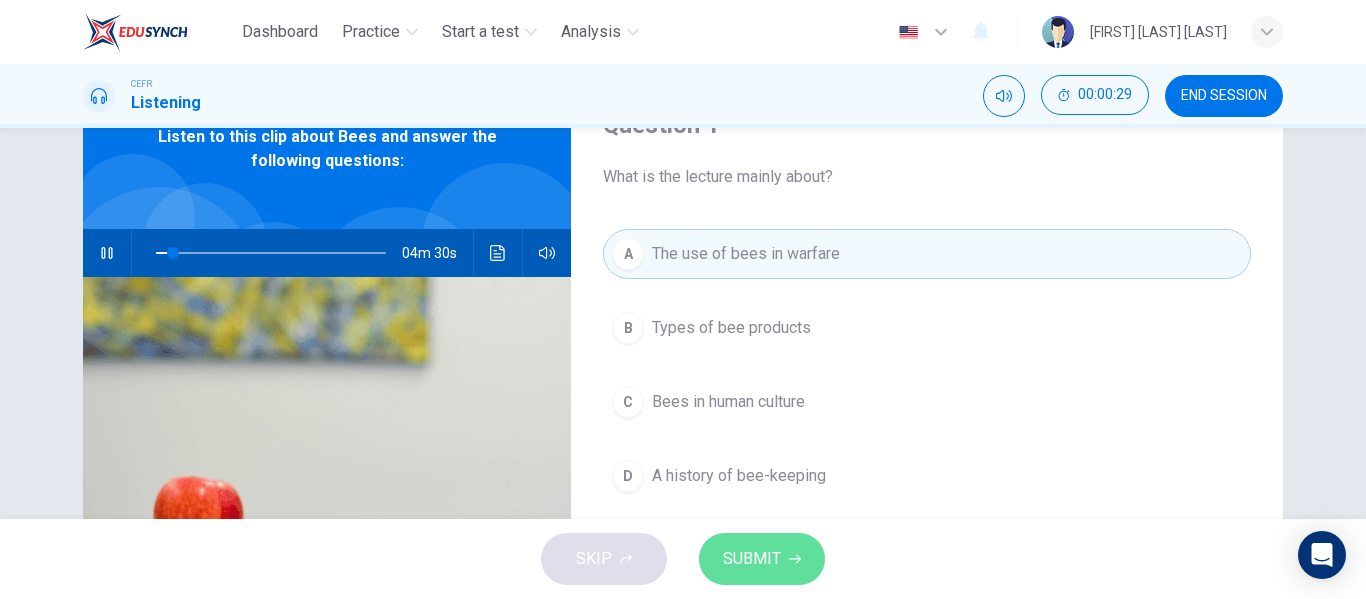 click on "SUBMIT" at bounding box center (752, 559) 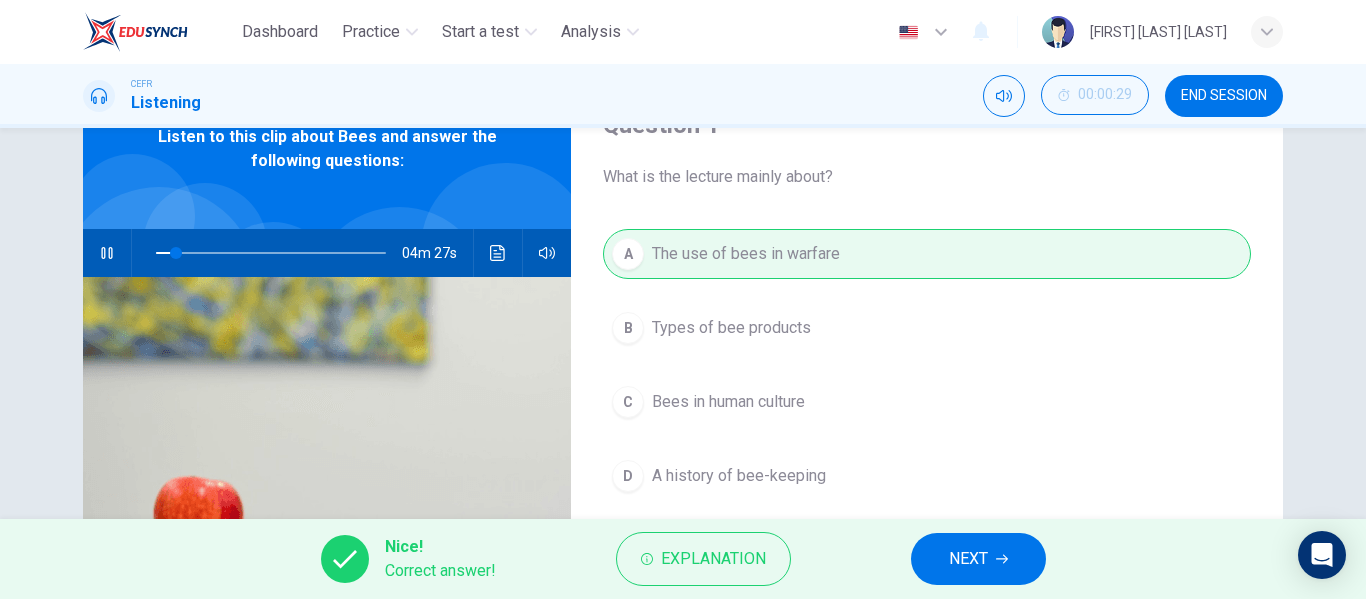 click on "NEXT" at bounding box center [978, 559] 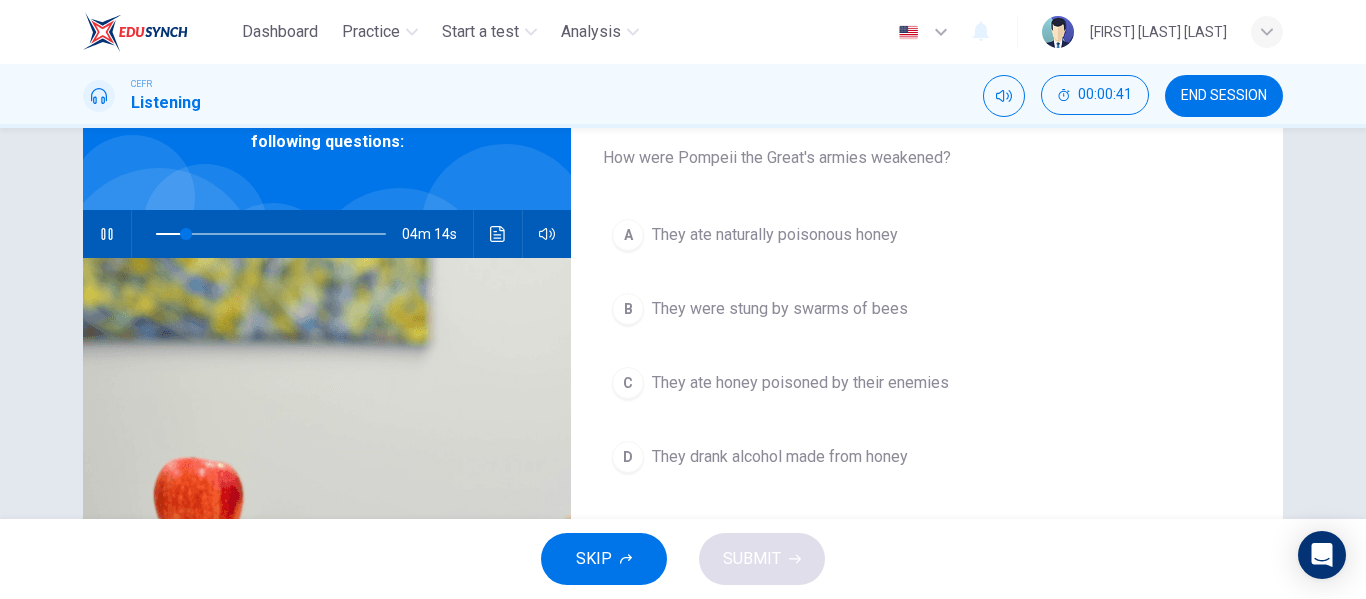 scroll, scrollTop: 119, scrollLeft: 0, axis: vertical 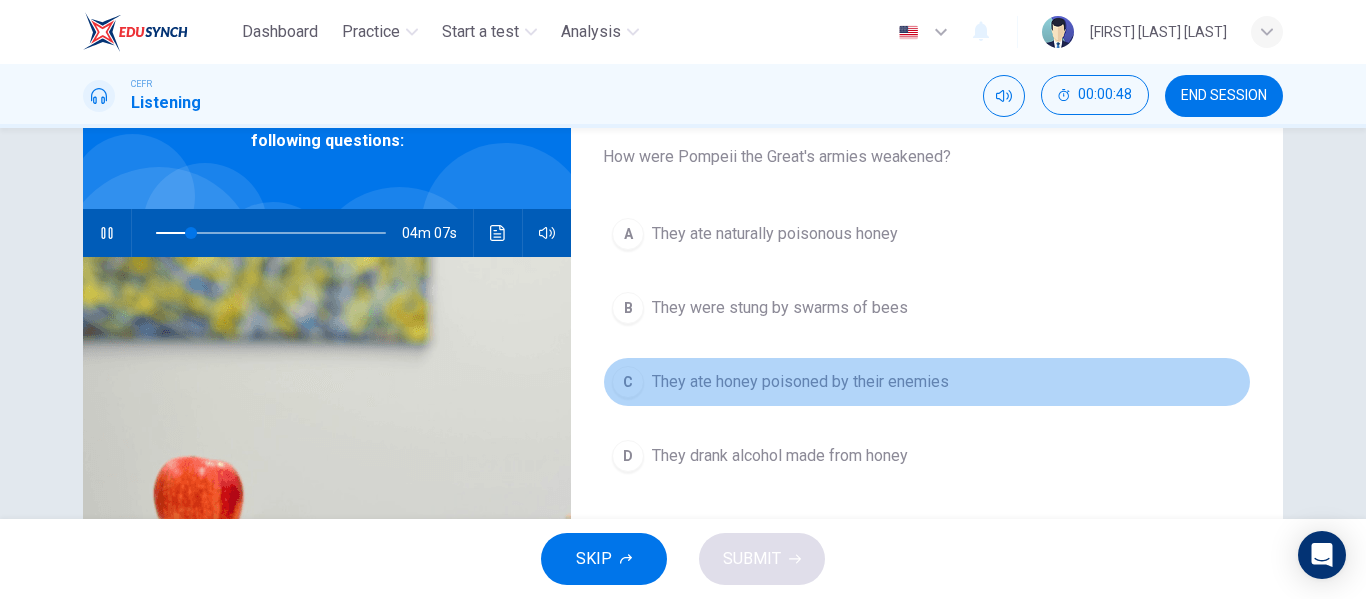 click on "They ate honey poisoned by their enemies" at bounding box center (775, 234) 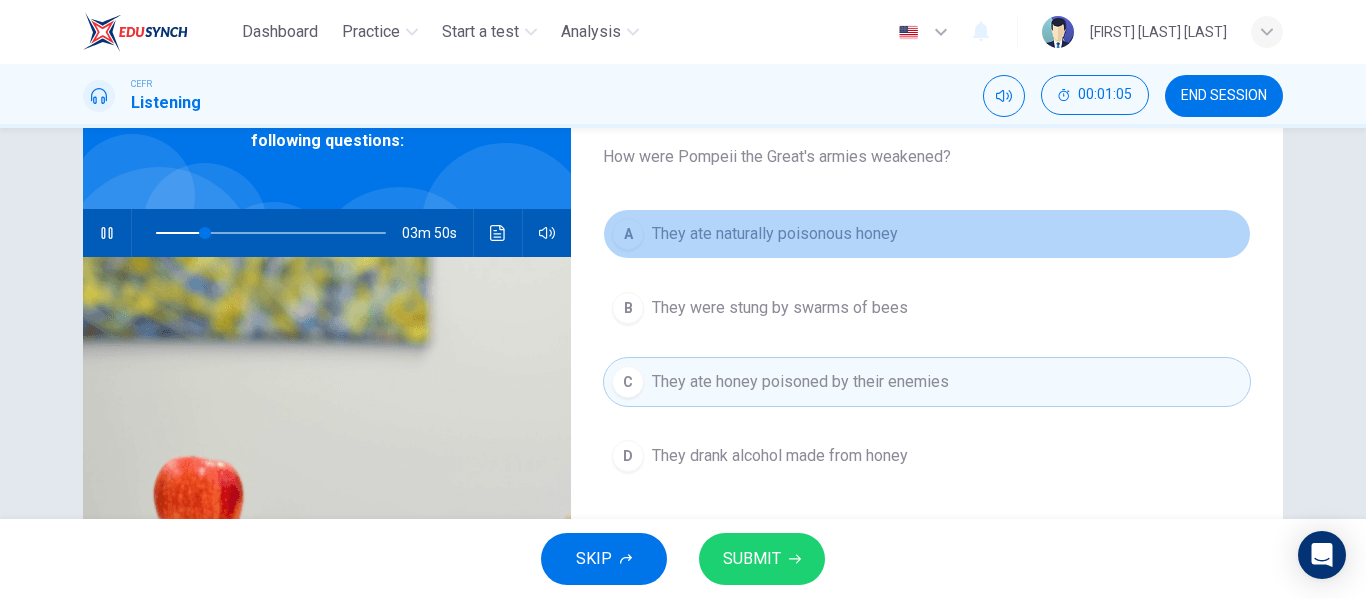 click on "A They ate naturally poisonous honey" at bounding box center [927, 234] 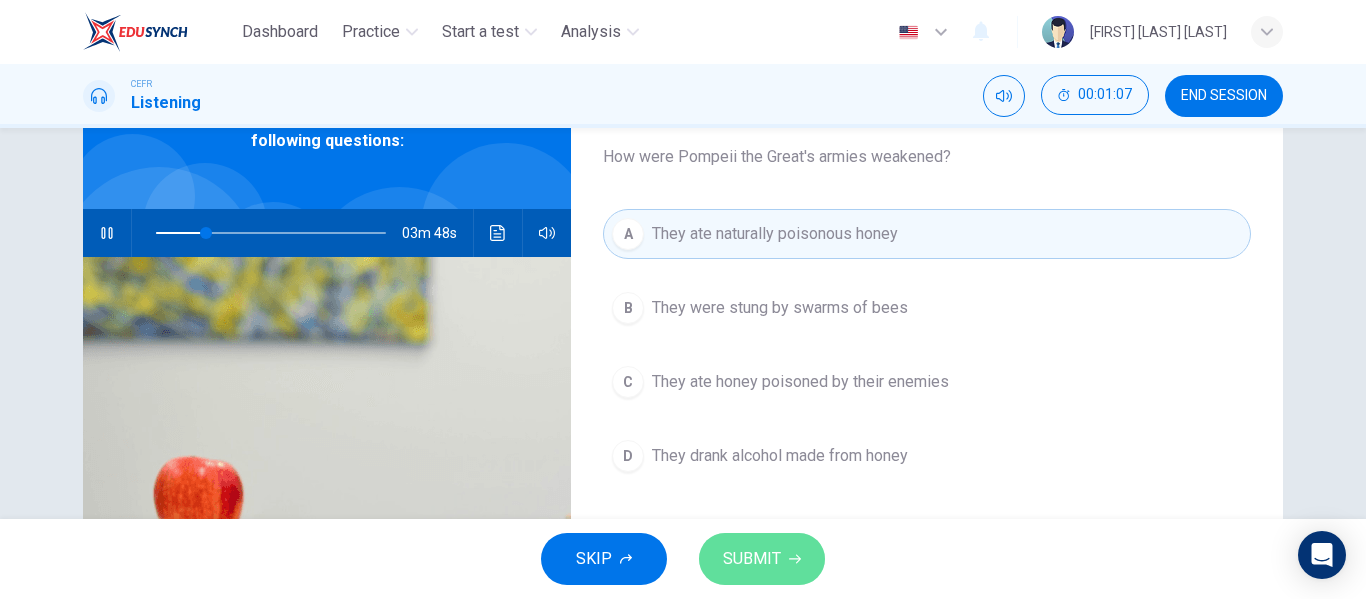 click on "SUBMIT" at bounding box center (752, 559) 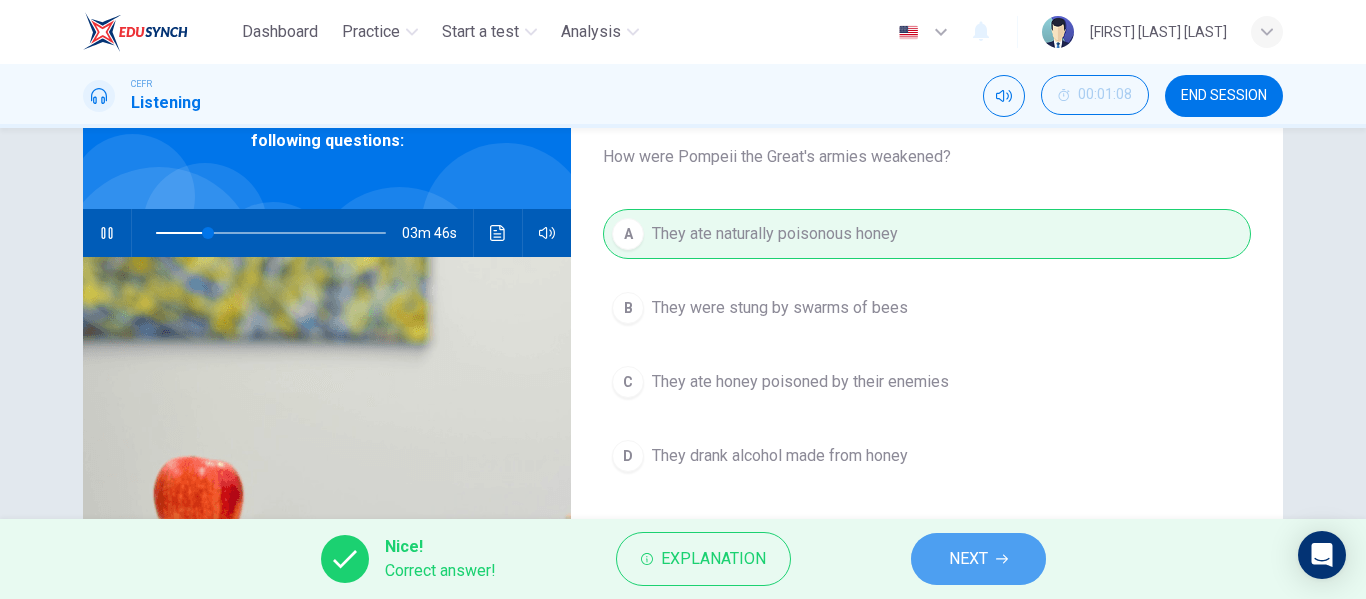 click on "NEXT" at bounding box center (968, 559) 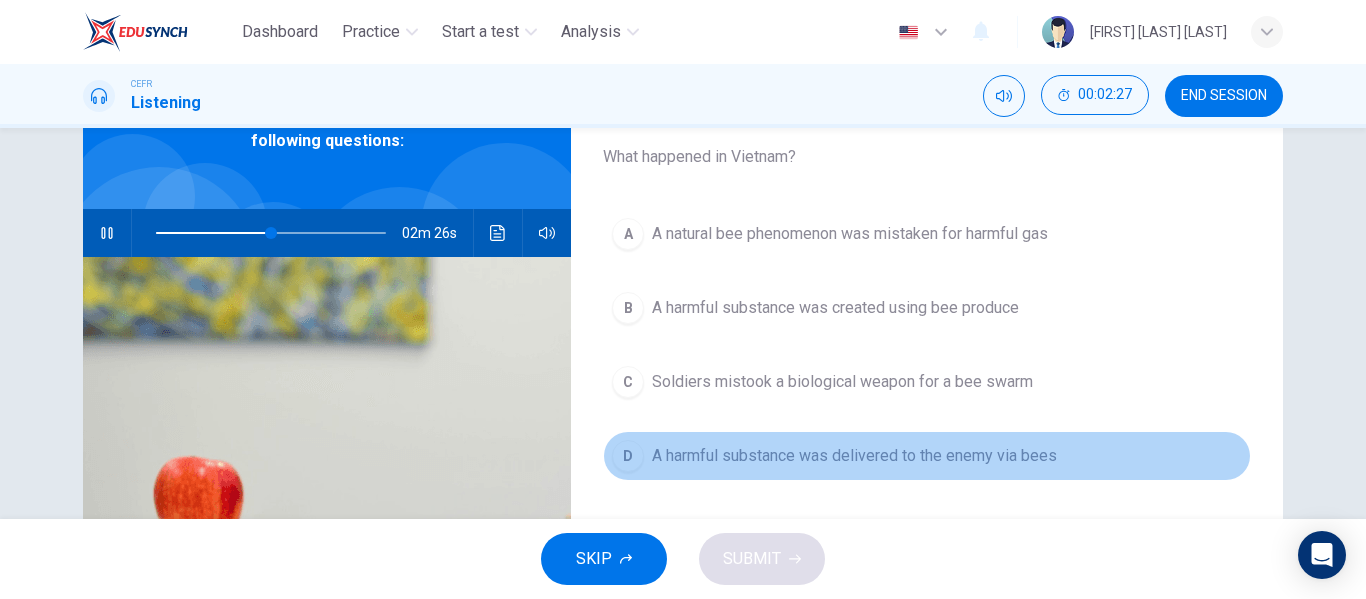 click on "A harmful substance was delivered to the enemy via bees" at bounding box center [850, 234] 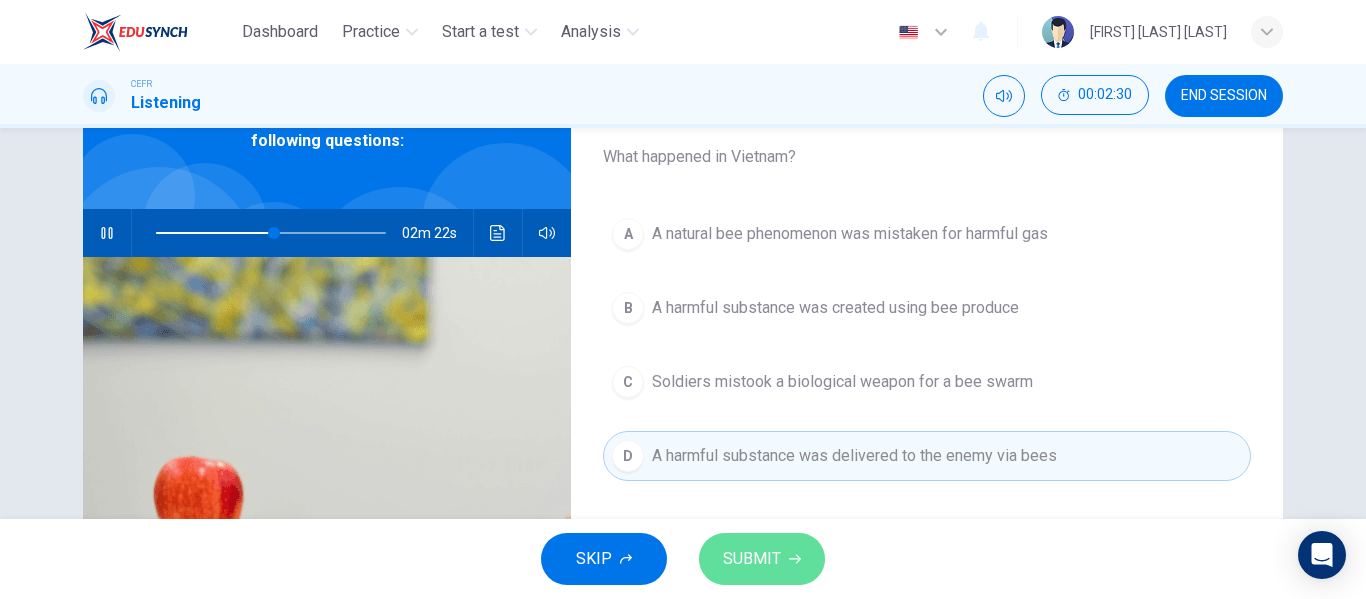click on "SUBMIT" at bounding box center [752, 559] 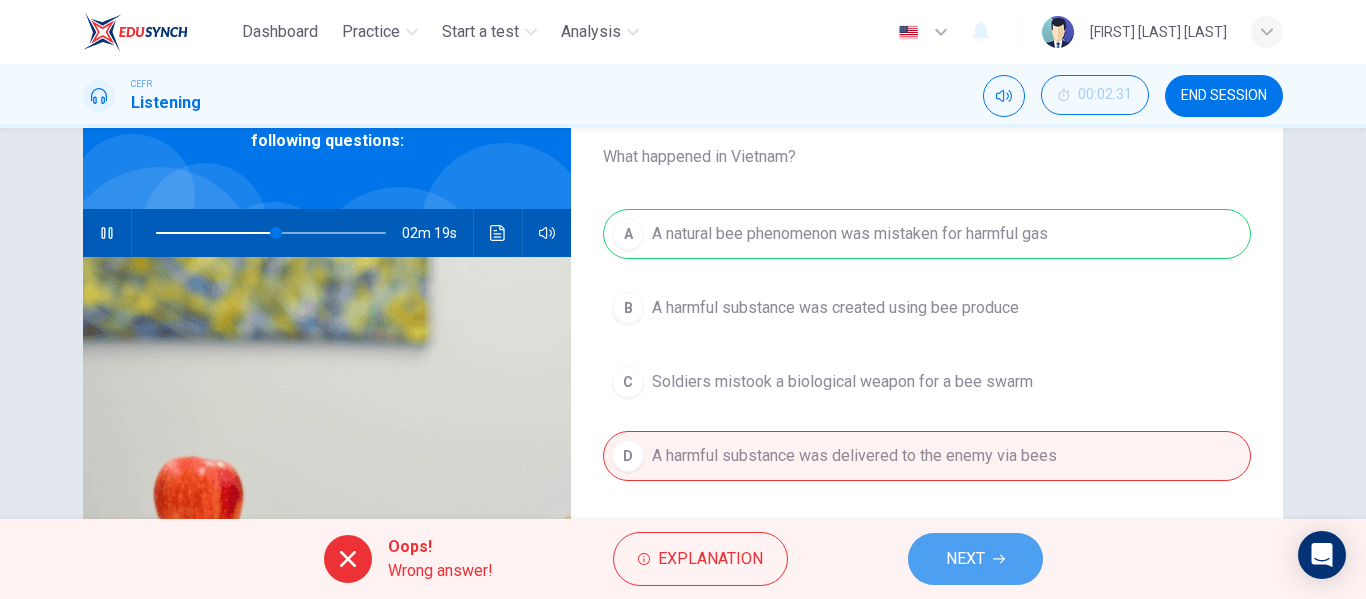 click on "NEXT" at bounding box center (965, 559) 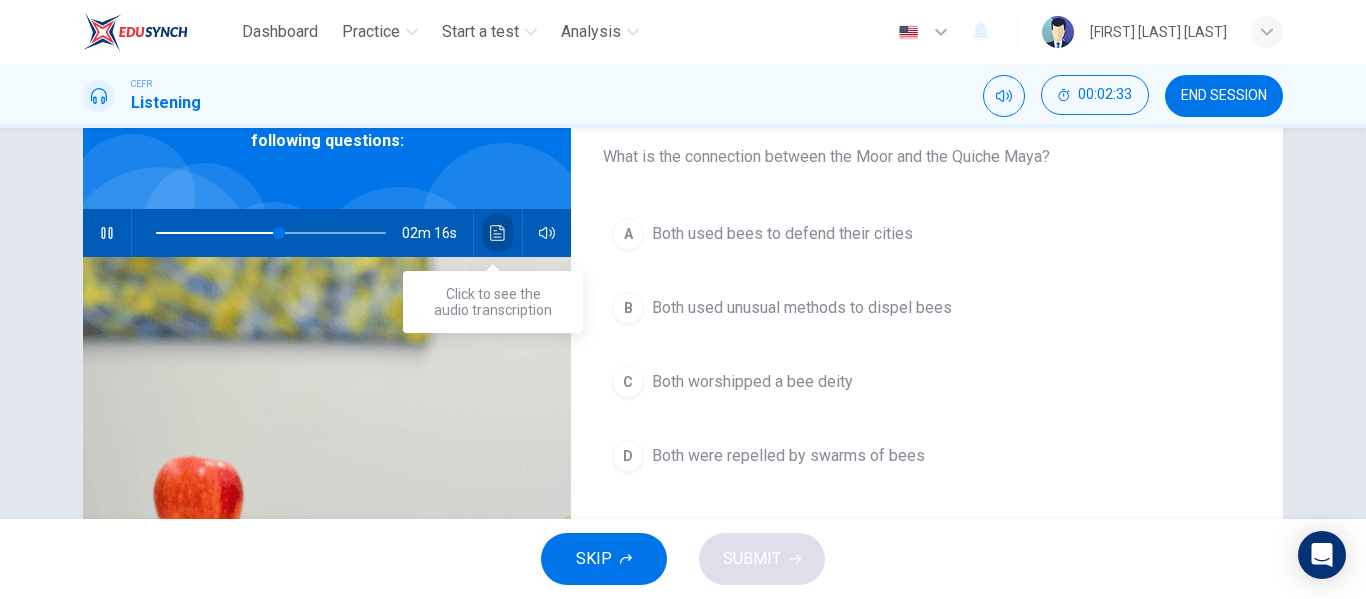 click at bounding box center [498, 233] 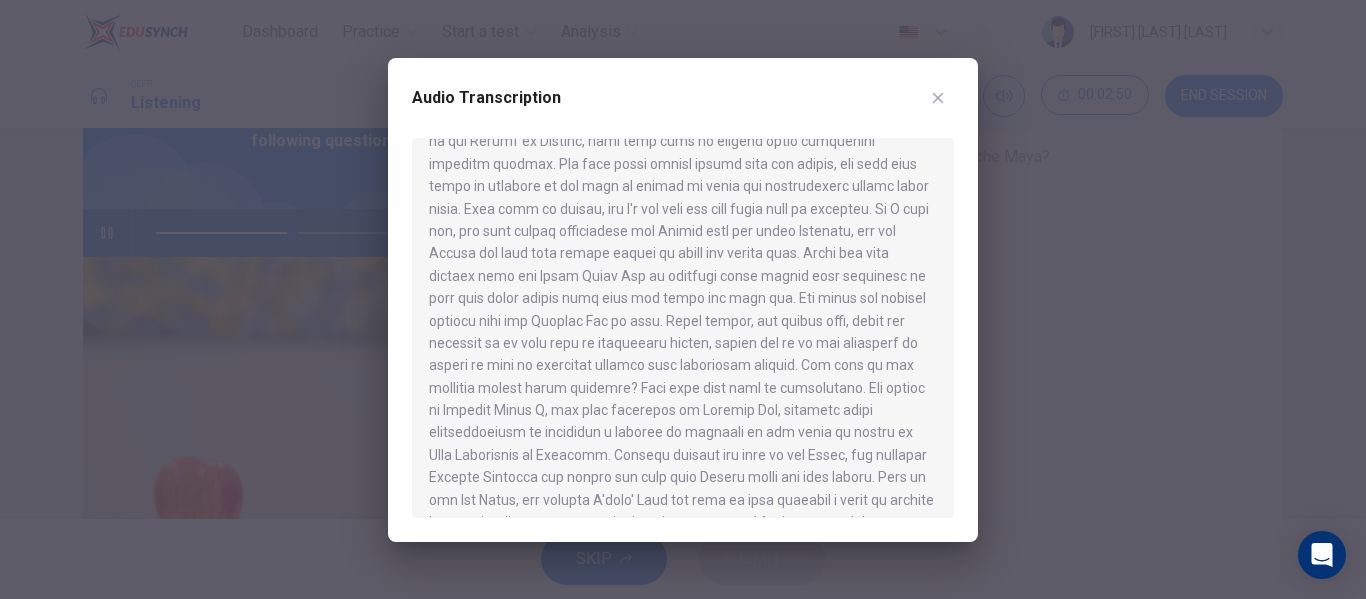 scroll, scrollTop: 885, scrollLeft: 0, axis: vertical 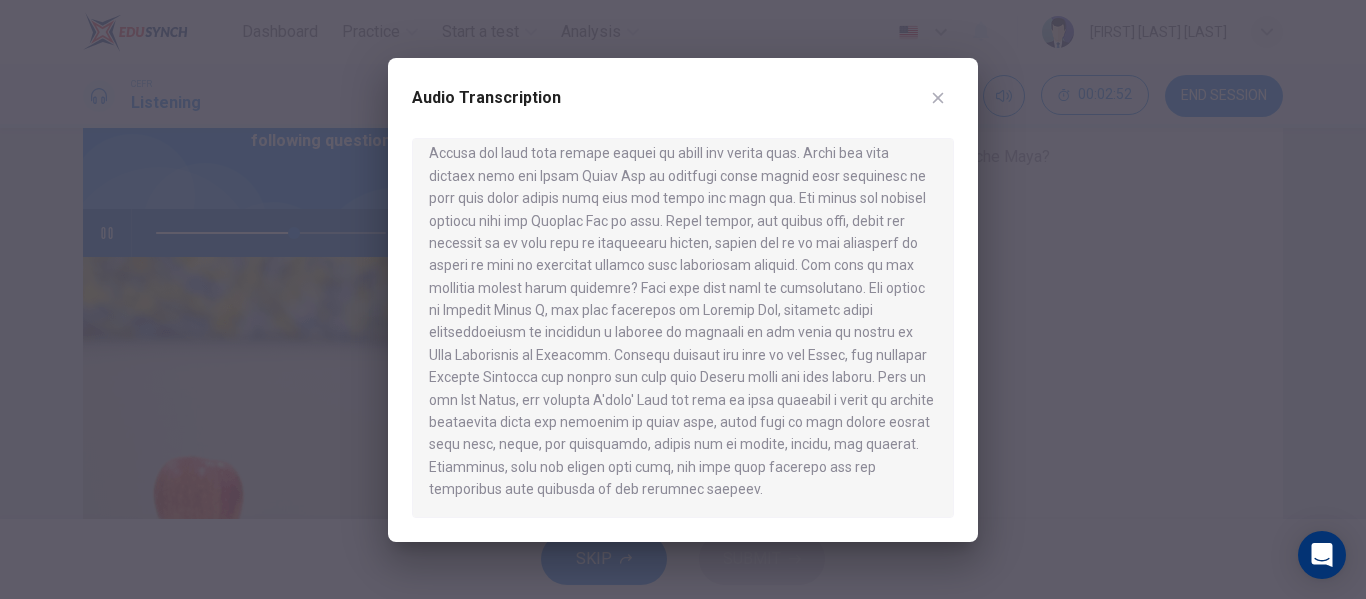 click at bounding box center (683, 299) 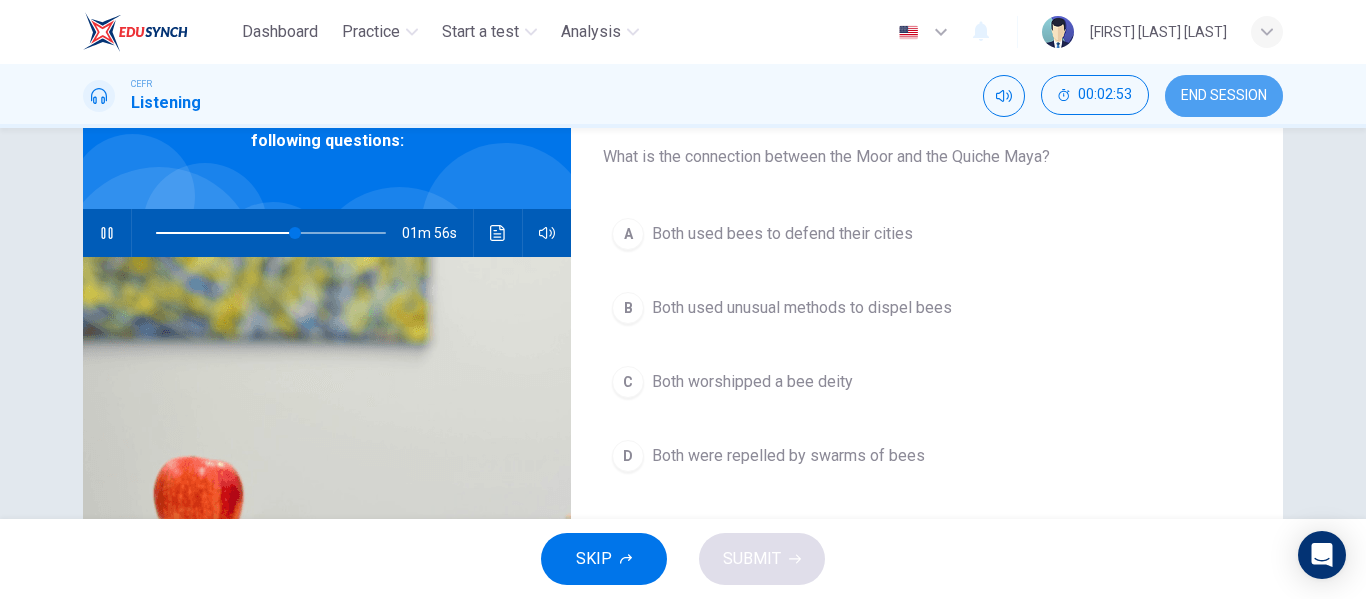 click on "END SESSION" at bounding box center (1224, 96) 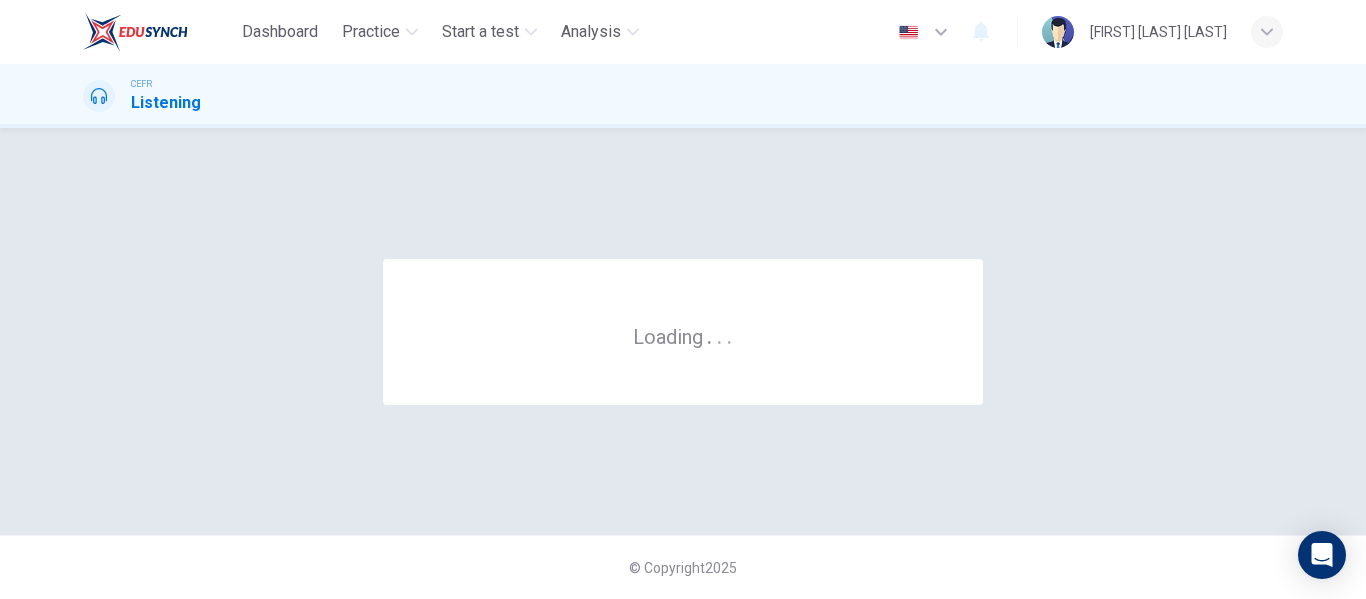 scroll, scrollTop: 0, scrollLeft: 0, axis: both 